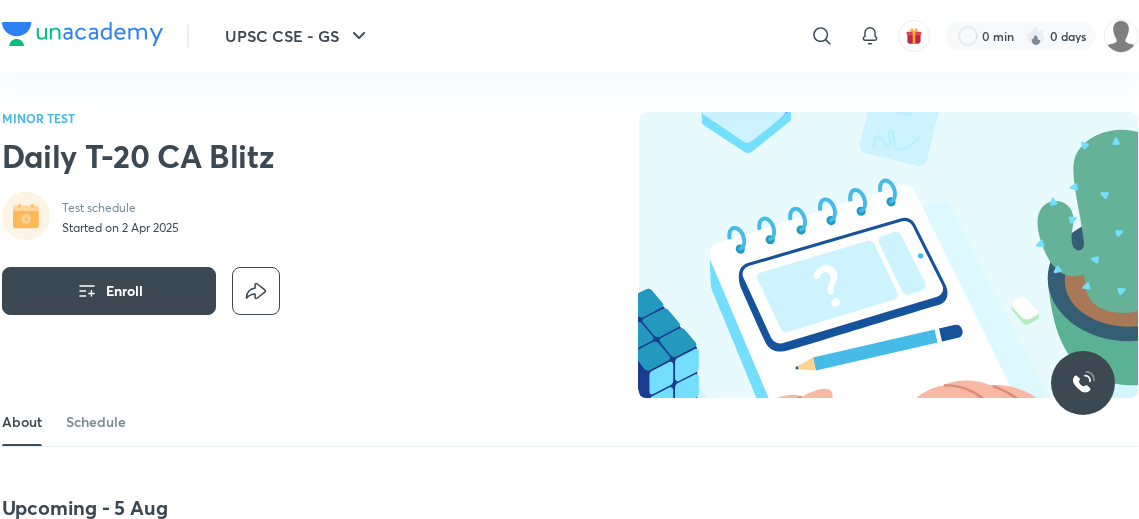 scroll, scrollTop: 0, scrollLeft: 0, axis: both 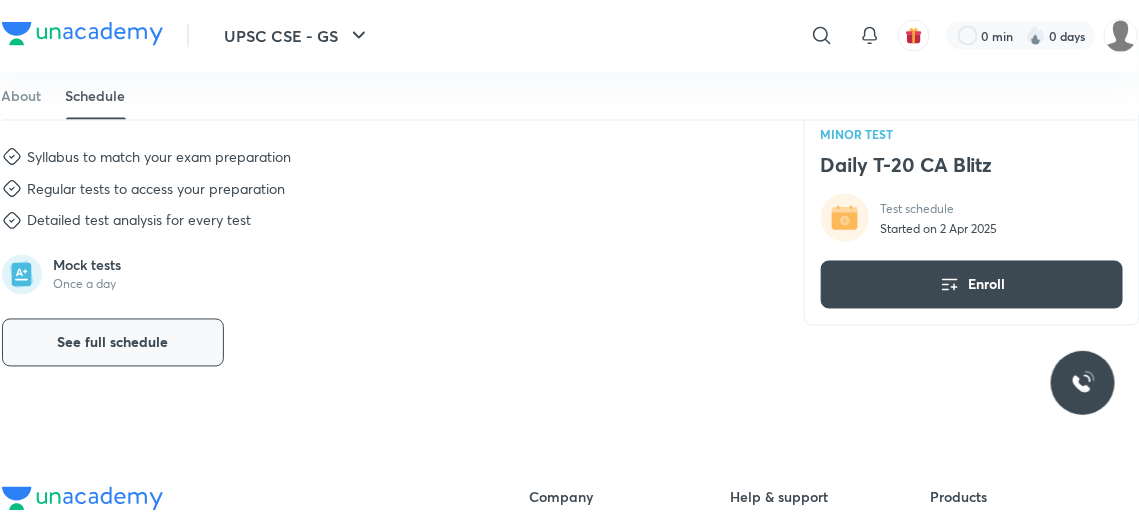 click on "See full schedule" at bounding box center (113, 343) 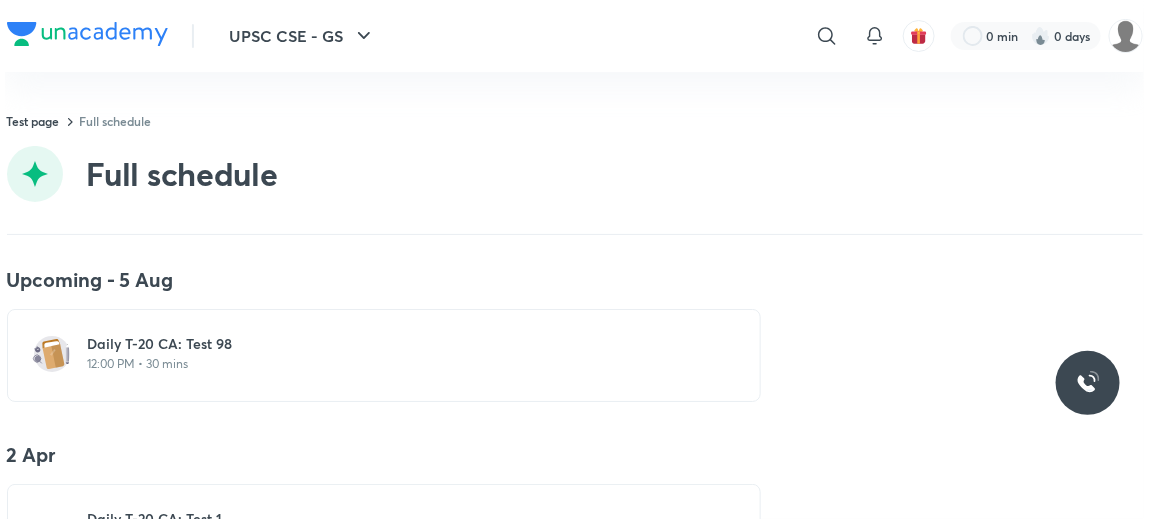 scroll, scrollTop: 0, scrollLeft: 0, axis: both 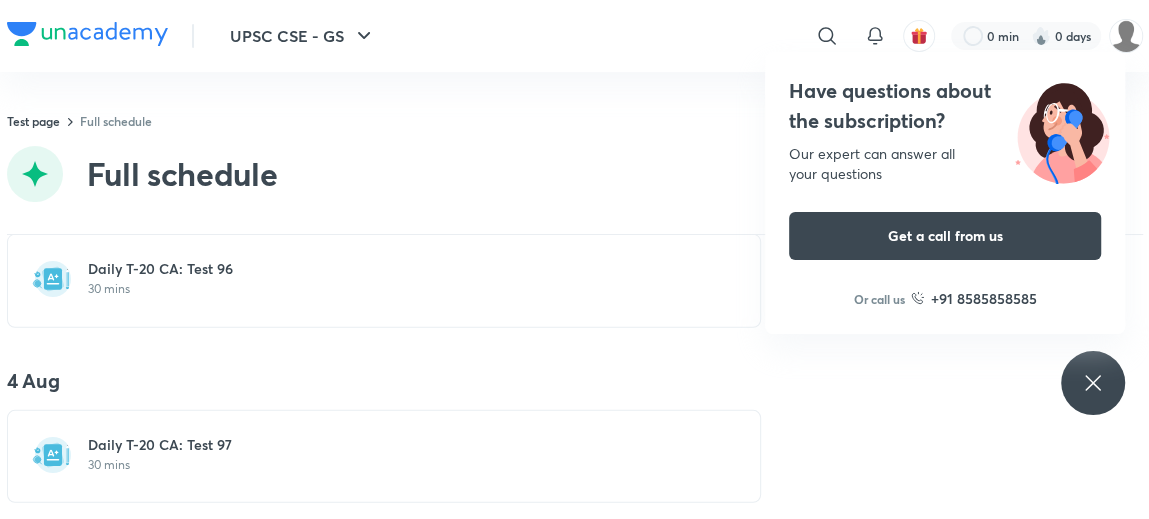 click on "Daily T-20 CA: Test 97" at bounding box center [396, 445] 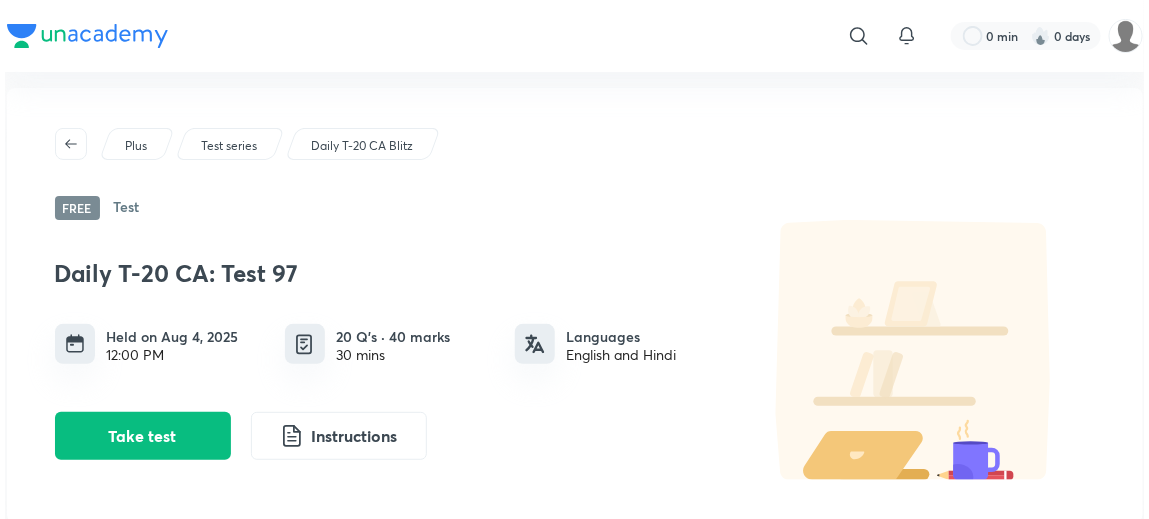 scroll, scrollTop: 56, scrollLeft: 0, axis: vertical 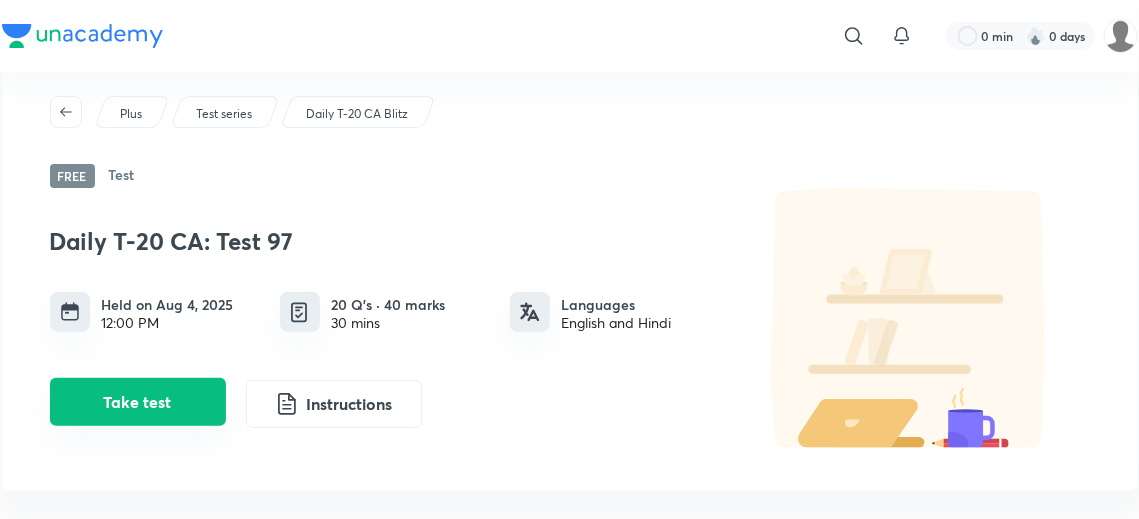 click on "Take test" at bounding box center (138, 402) 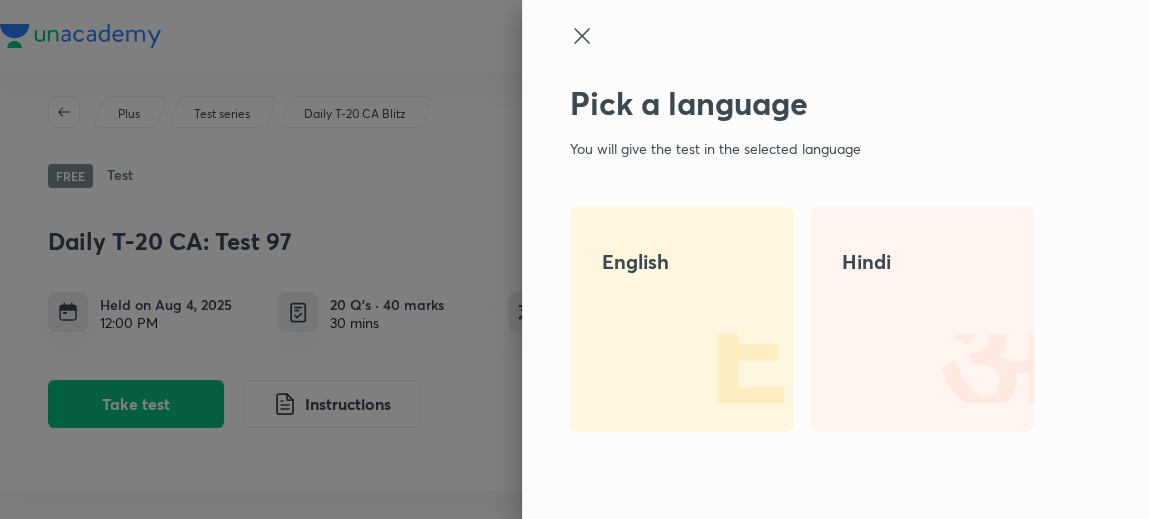 click on "English" at bounding box center (682, 319) 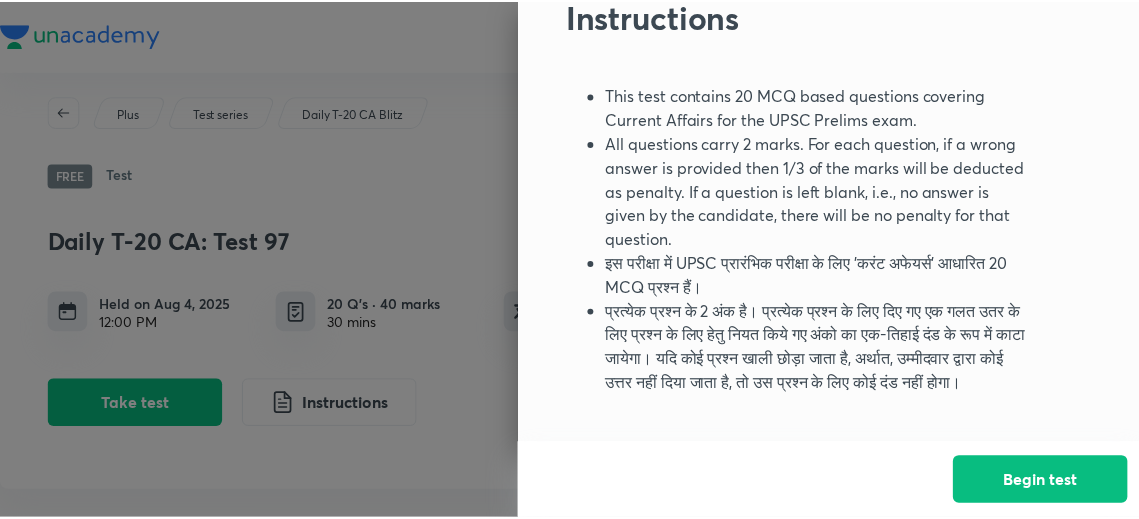 scroll, scrollTop: 110, scrollLeft: 0, axis: vertical 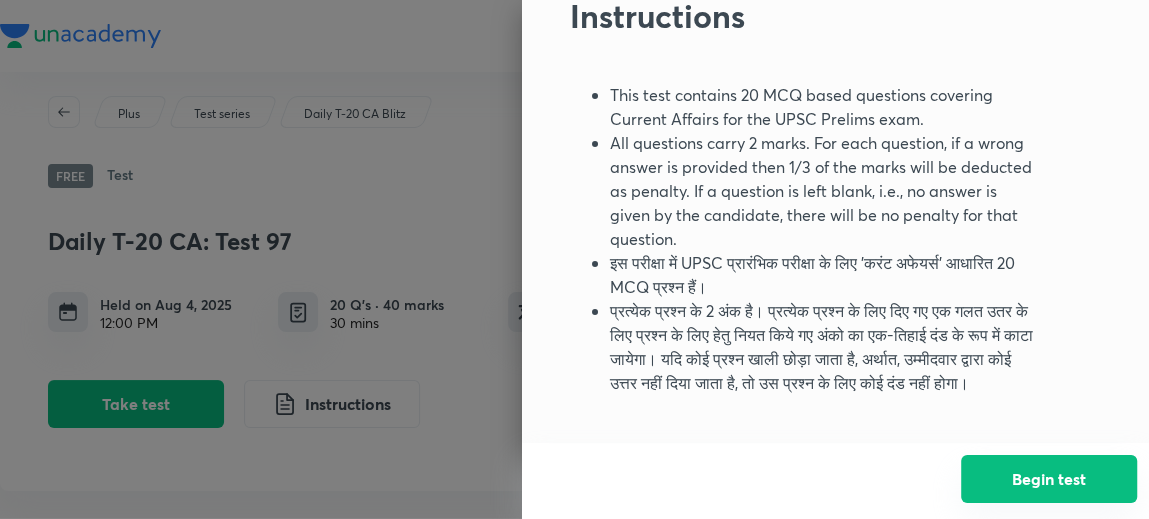 click on "Begin test" at bounding box center [1049, 479] 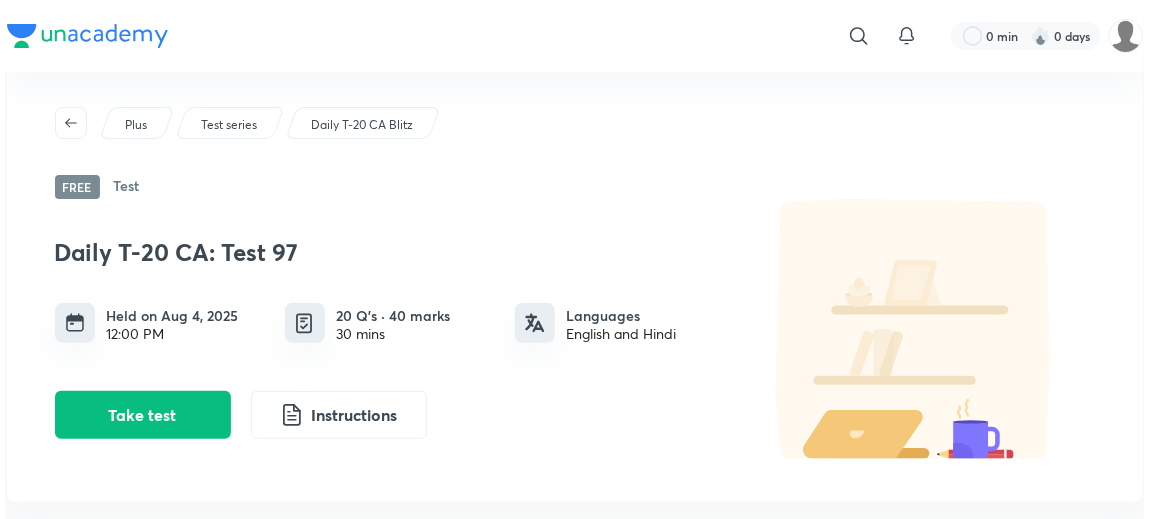 scroll, scrollTop: 0, scrollLeft: 0, axis: both 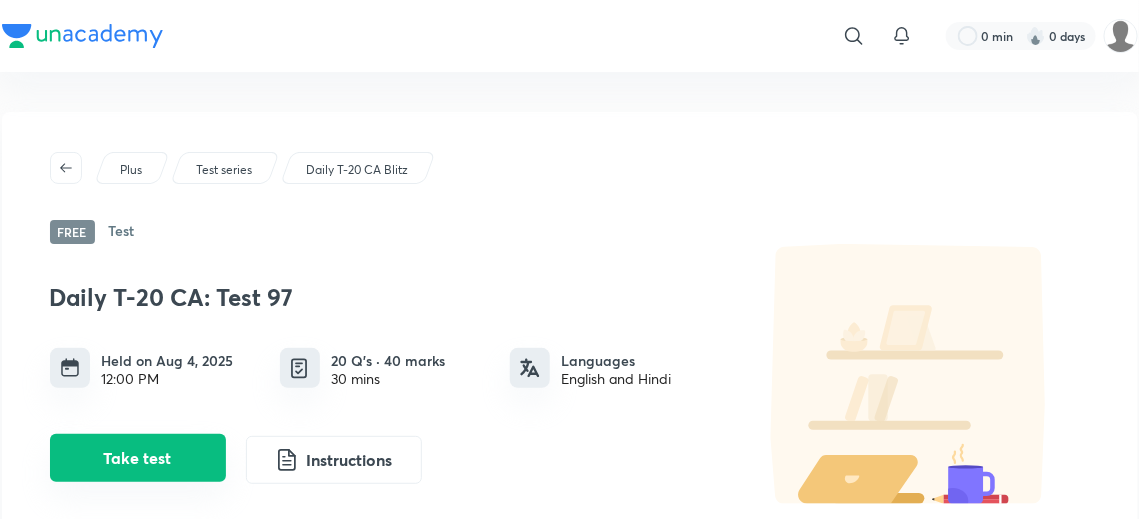 click on "Take test" at bounding box center (138, 458) 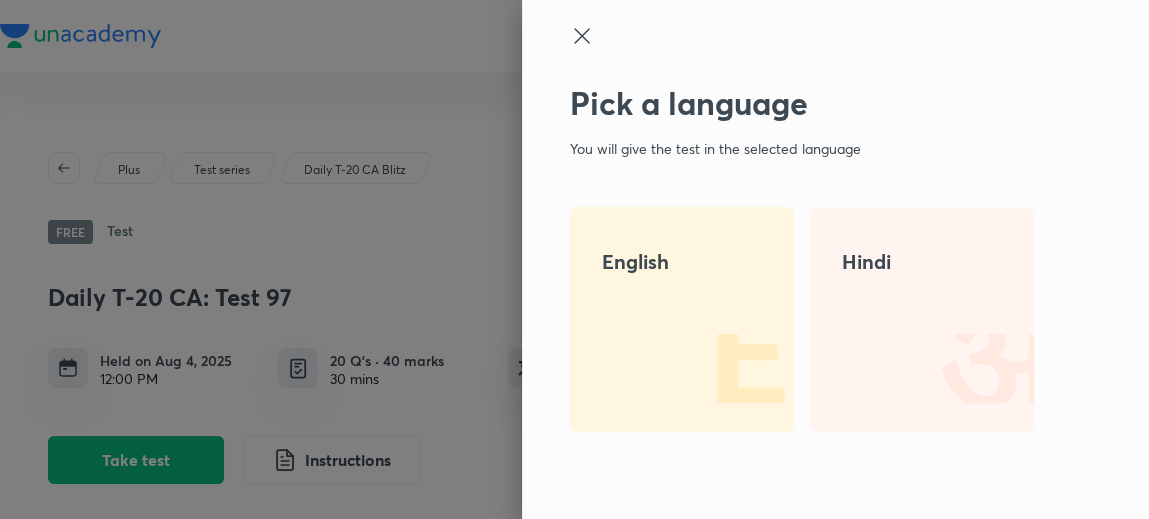 click at bounding box center (730, 368) 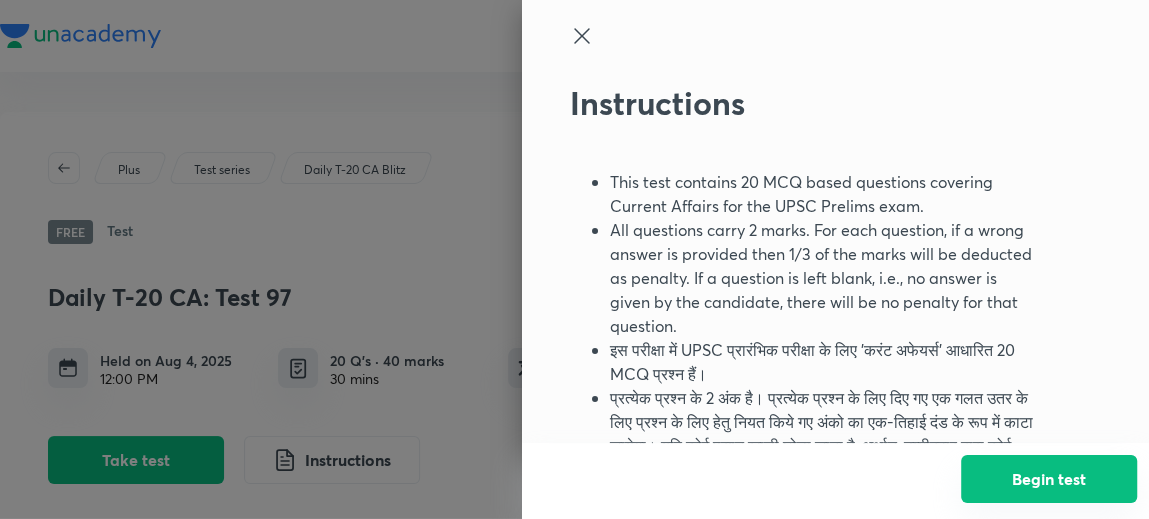 click on "Begin test" at bounding box center (1049, 479) 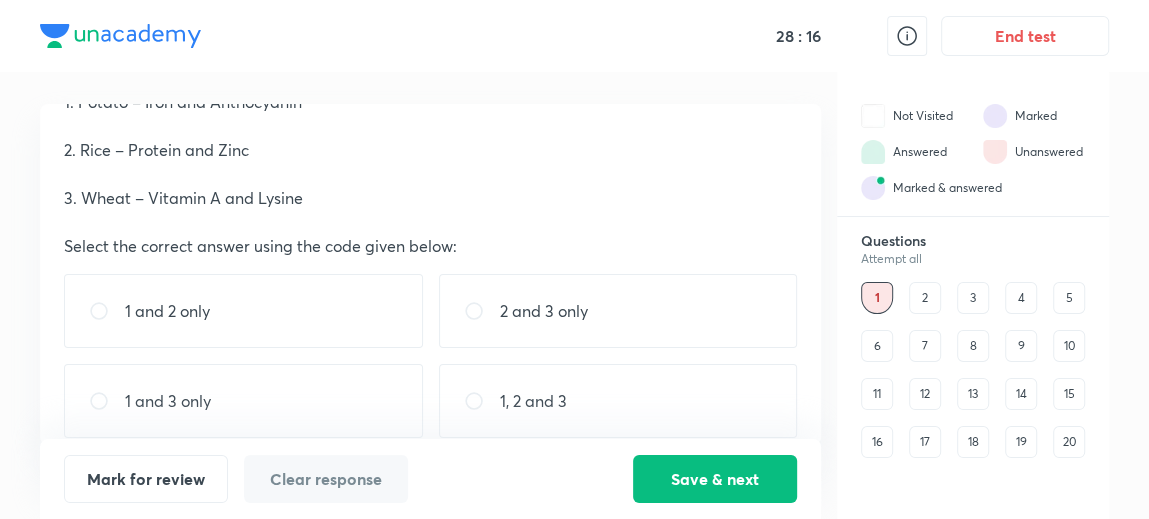 scroll, scrollTop: 125, scrollLeft: 0, axis: vertical 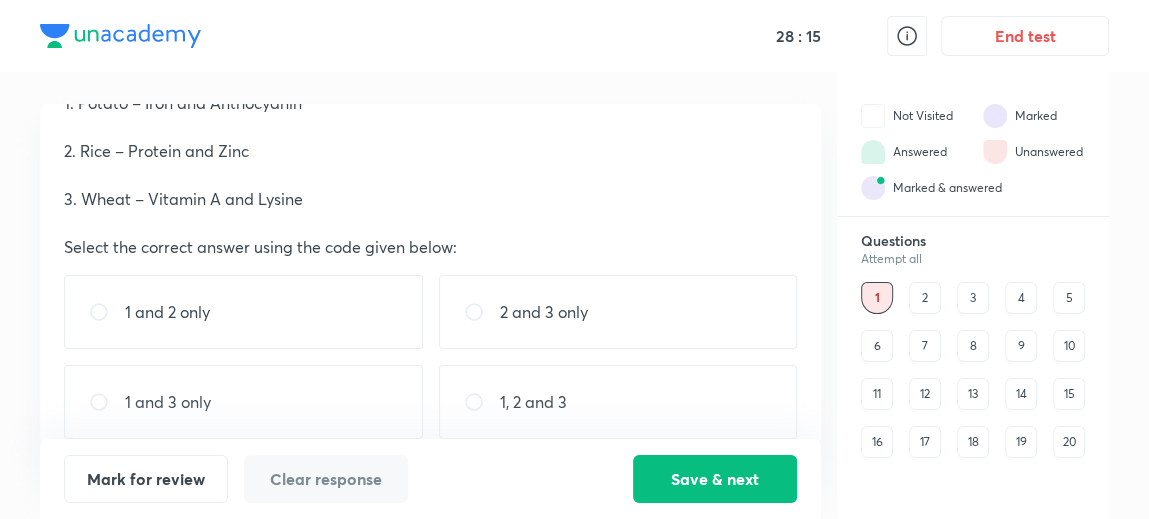 click on "1 and 3 only" at bounding box center [243, 402] 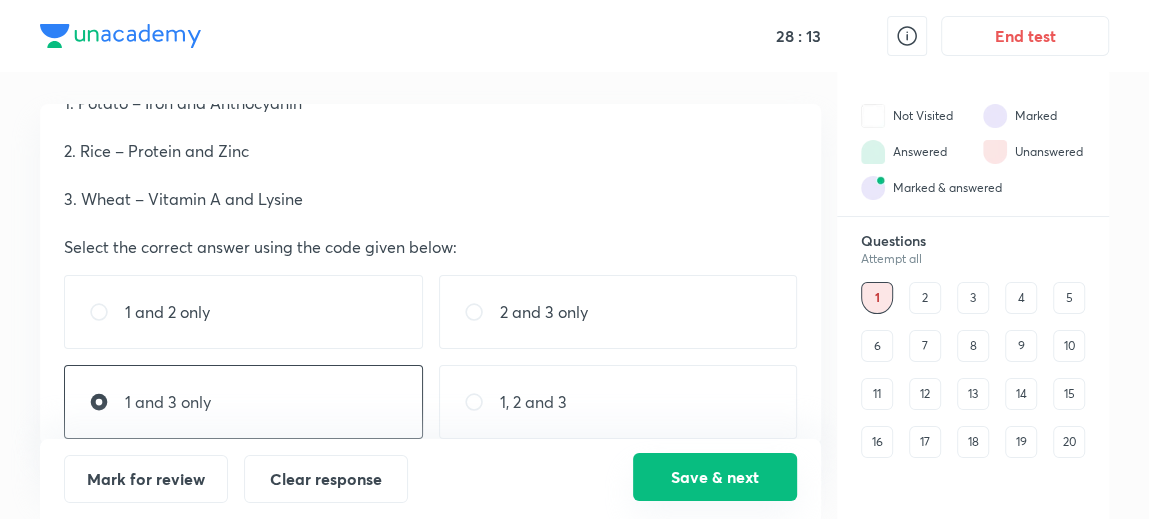click on "Save & next" at bounding box center [715, 477] 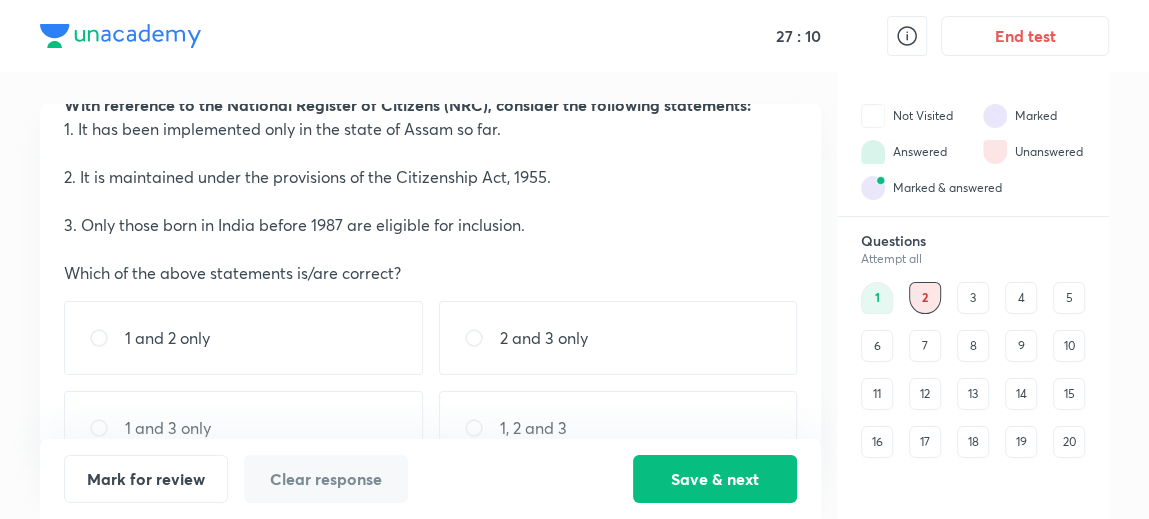 scroll, scrollTop: 117, scrollLeft: 0, axis: vertical 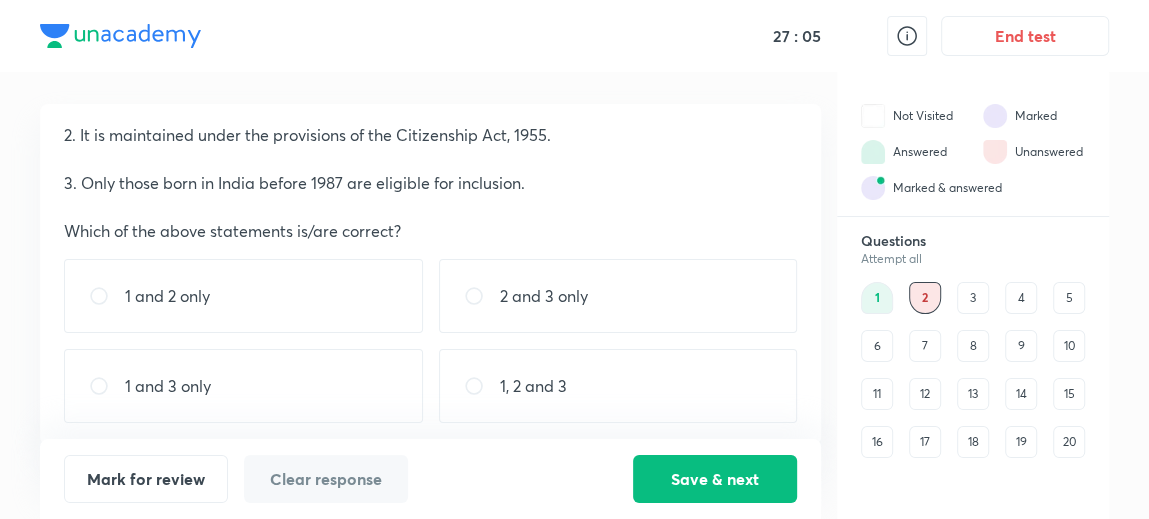click on "2 and 3 only" at bounding box center (618, 296) 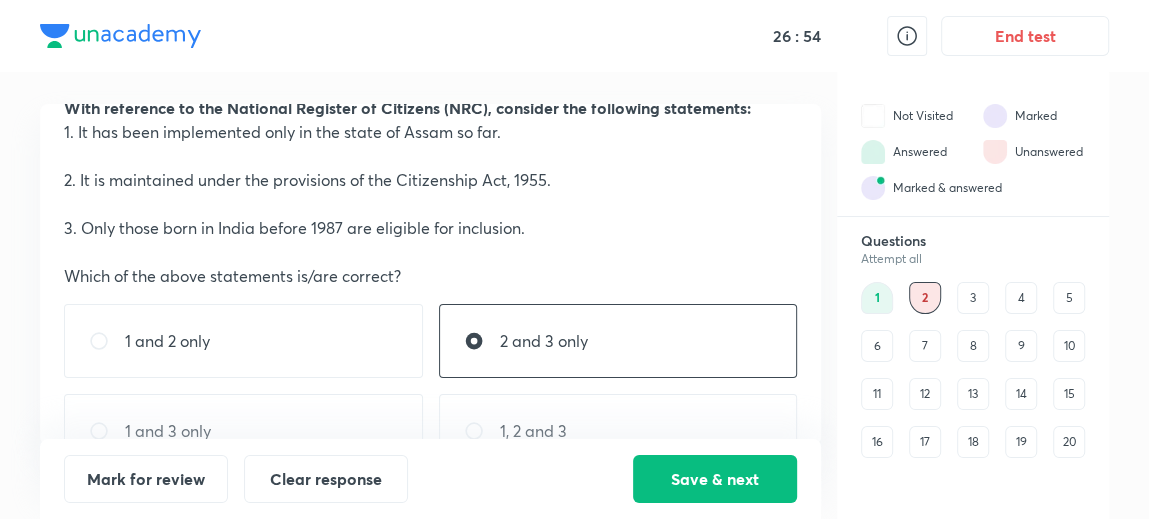 scroll, scrollTop: 73, scrollLeft: 0, axis: vertical 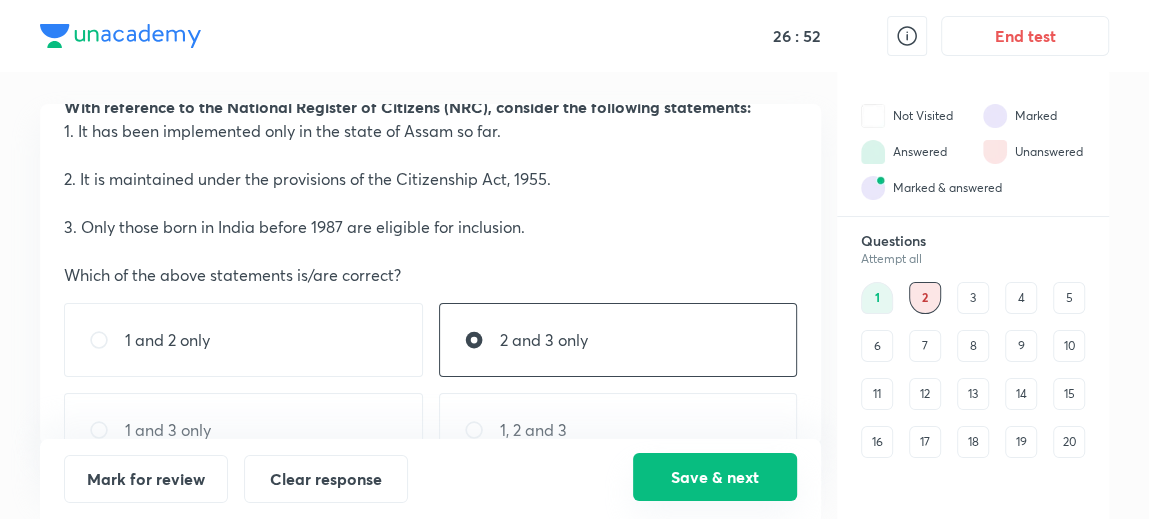 click on "Save & next" at bounding box center [715, 477] 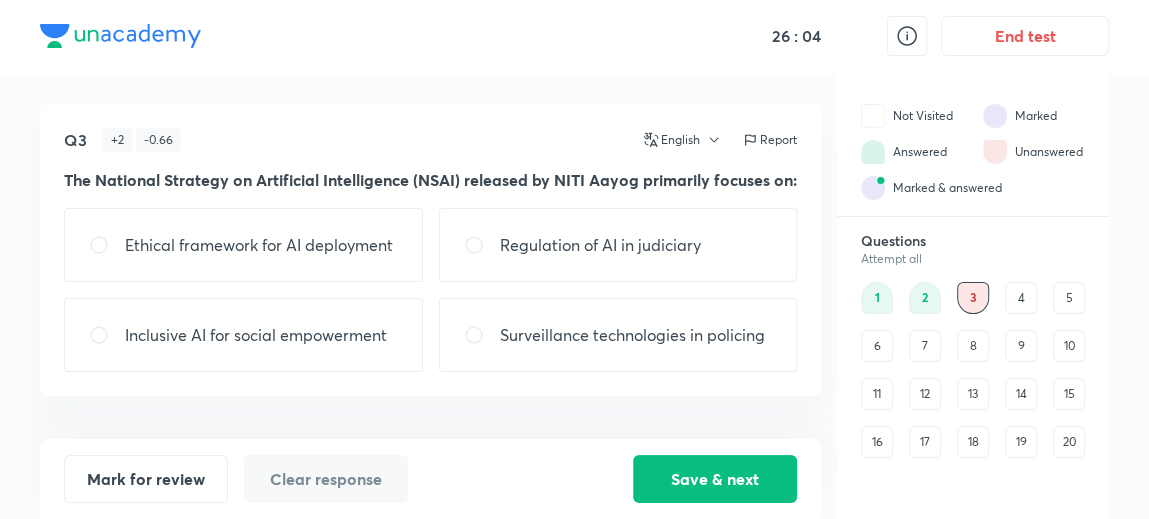 click on "Inclusive AI for social empowerment" at bounding box center (243, 335) 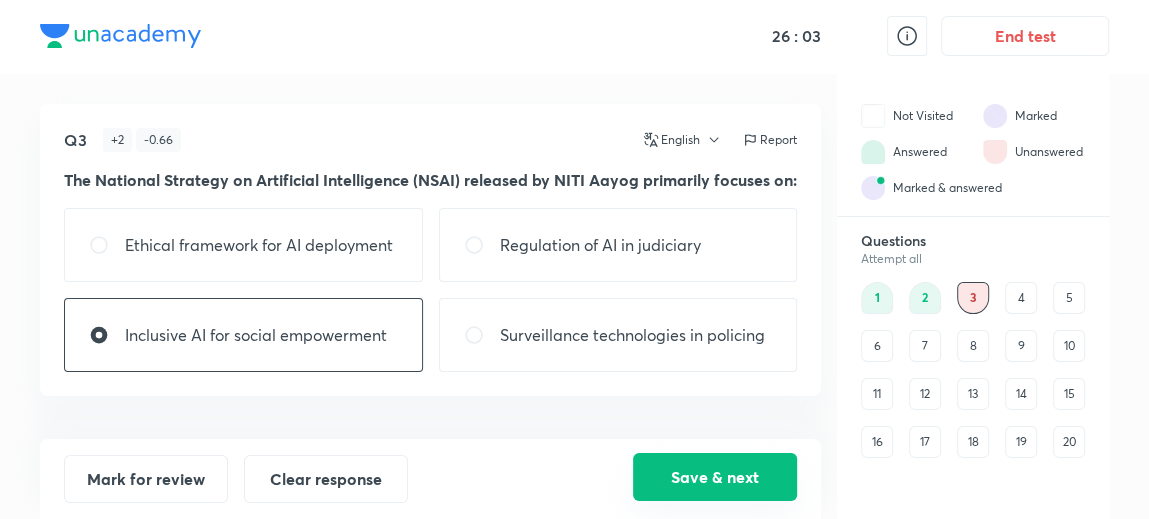click on "Save & next" at bounding box center [715, 477] 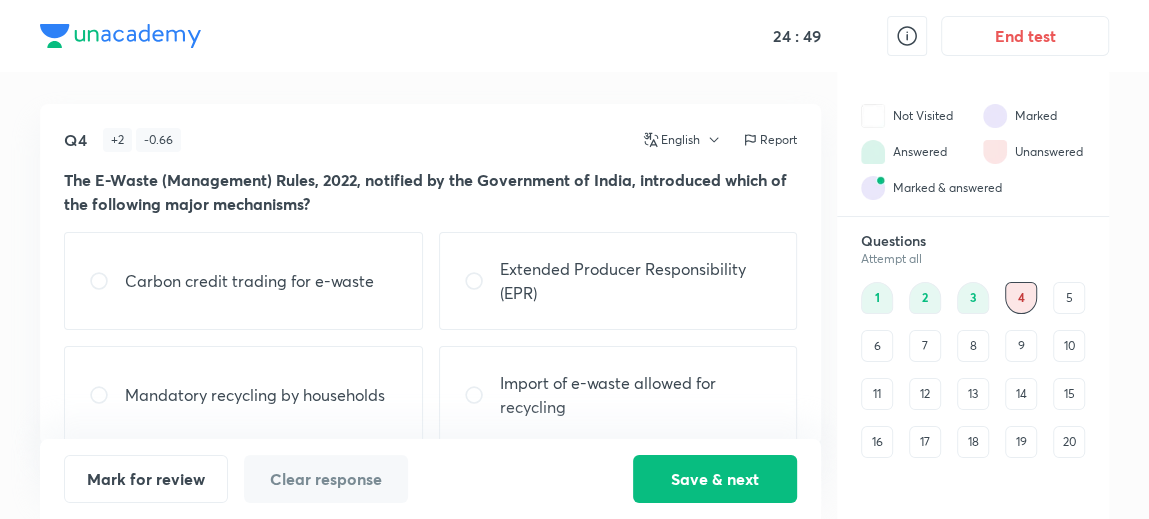 click on "Carbon credit trading for e-waste" at bounding box center (243, 281) 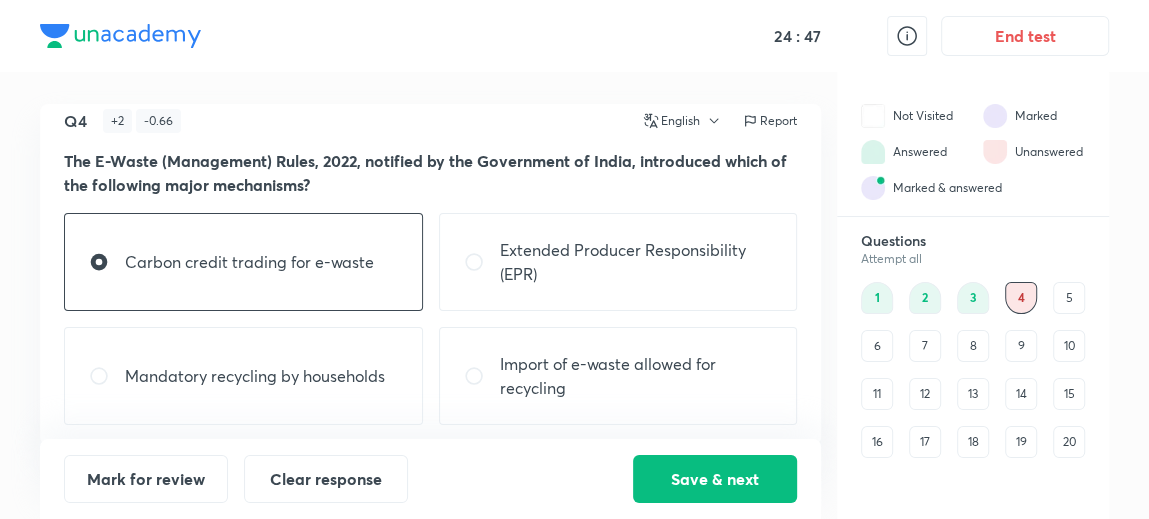 scroll, scrollTop: 21, scrollLeft: 0, axis: vertical 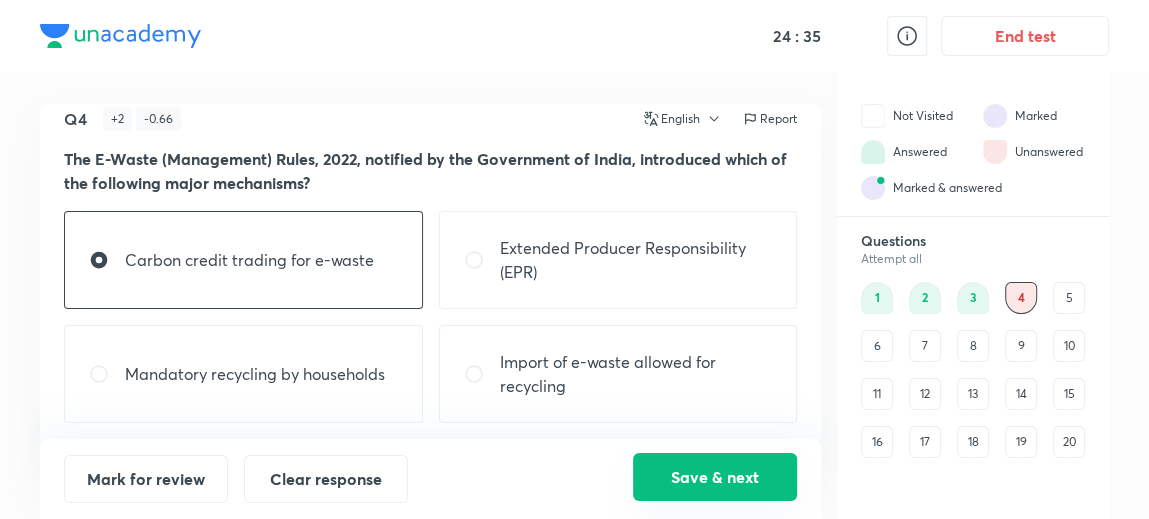 click on "Save & next" at bounding box center [715, 477] 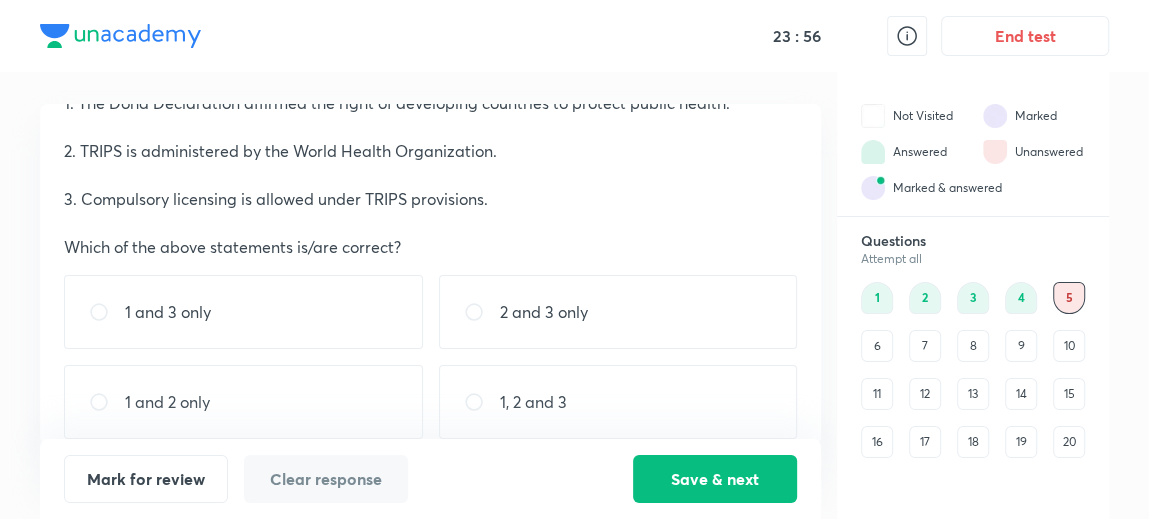 scroll, scrollTop: 132, scrollLeft: 0, axis: vertical 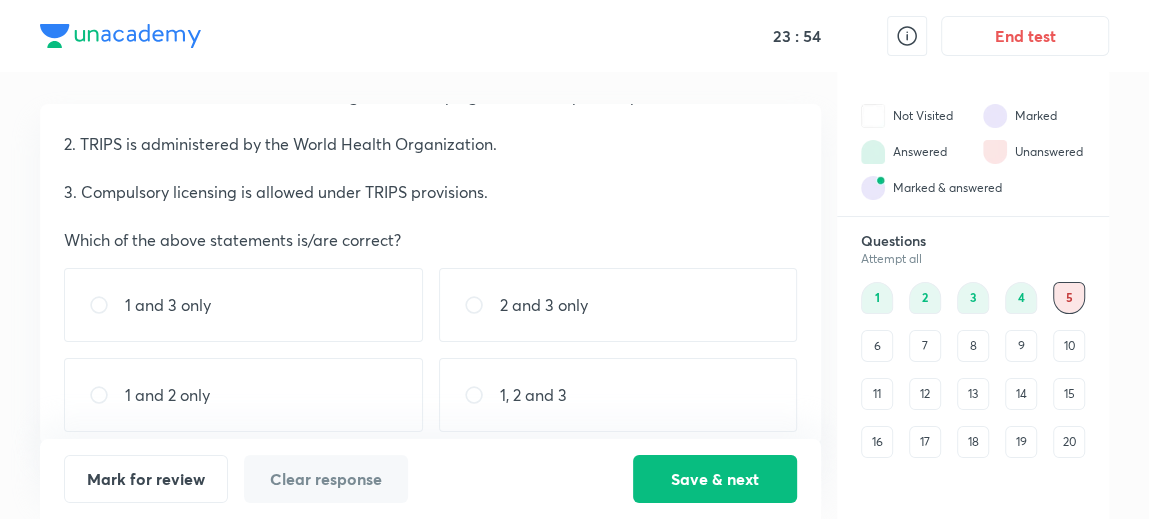 click on "1 and 3 only" at bounding box center [243, 305] 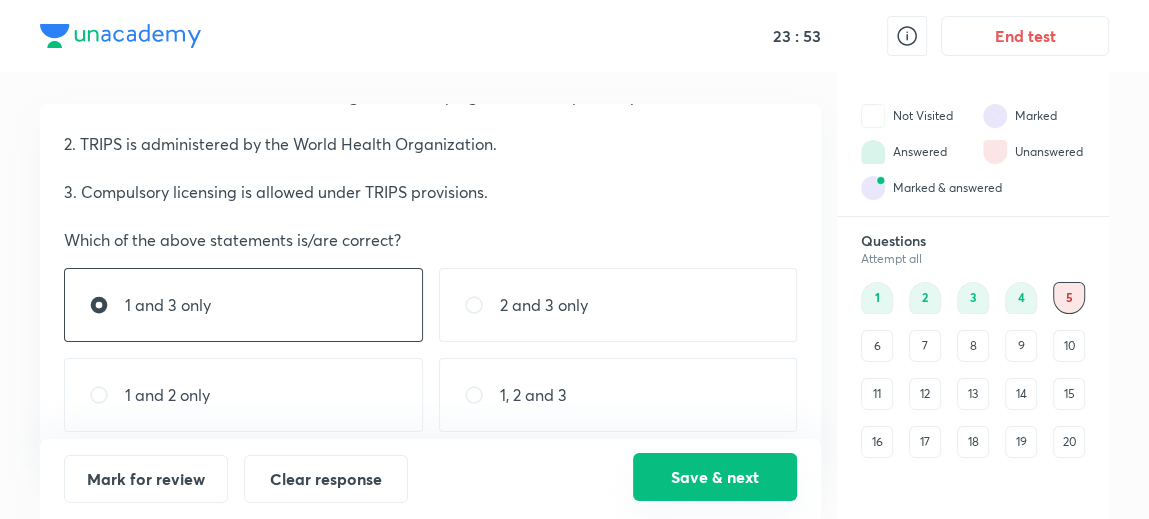 click on "Save & next" at bounding box center (715, 477) 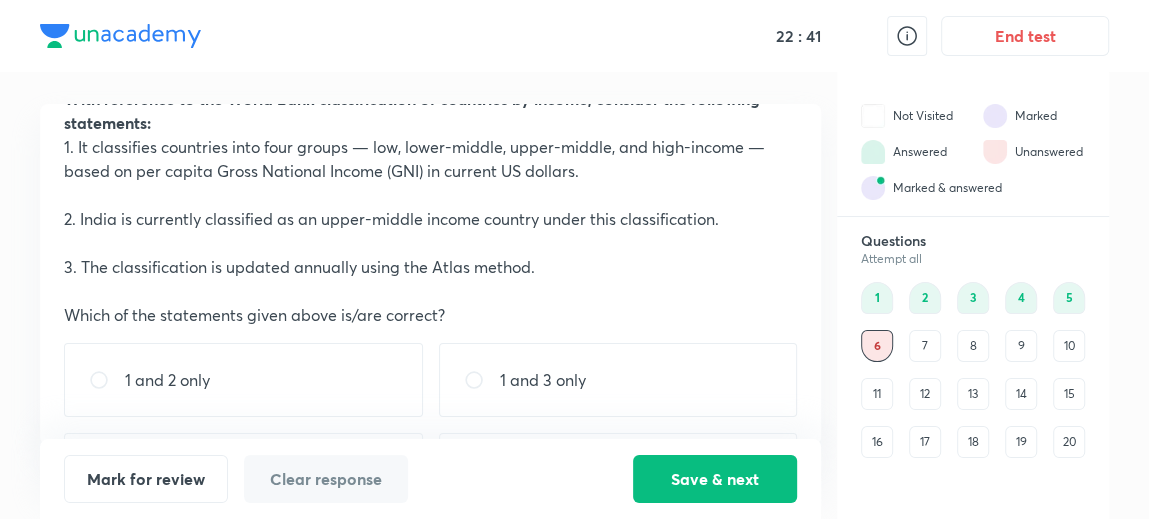 scroll, scrollTop: 165, scrollLeft: 0, axis: vertical 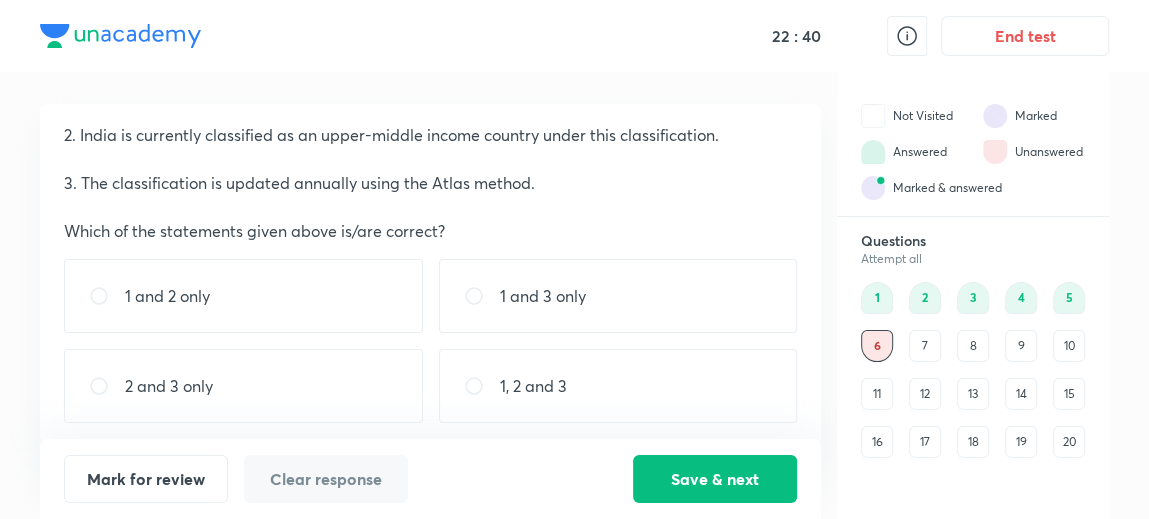 click on "1, 2 and 3" at bounding box center (618, 386) 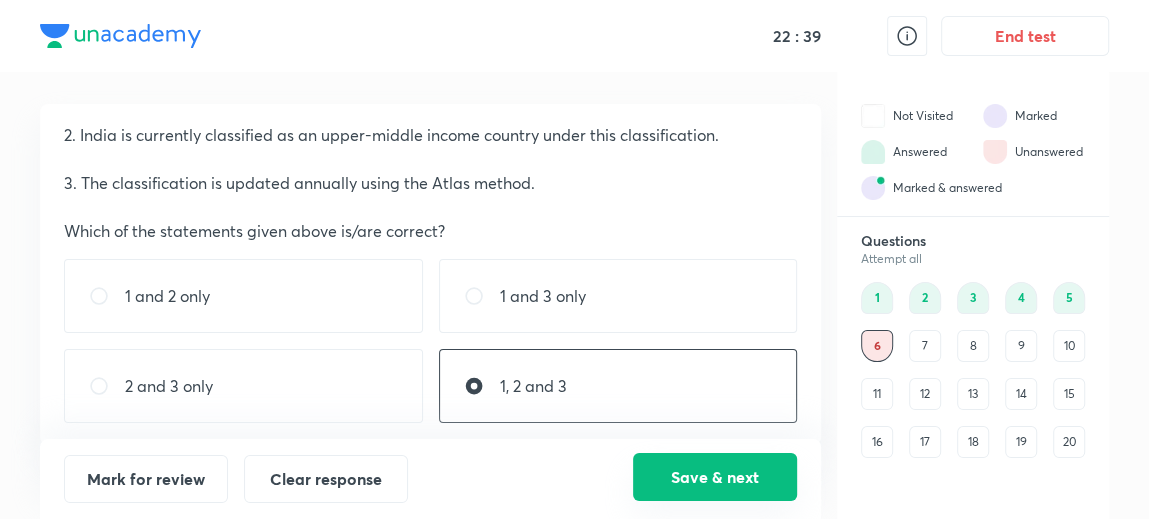 click on "Save & next" at bounding box center [715, 477] 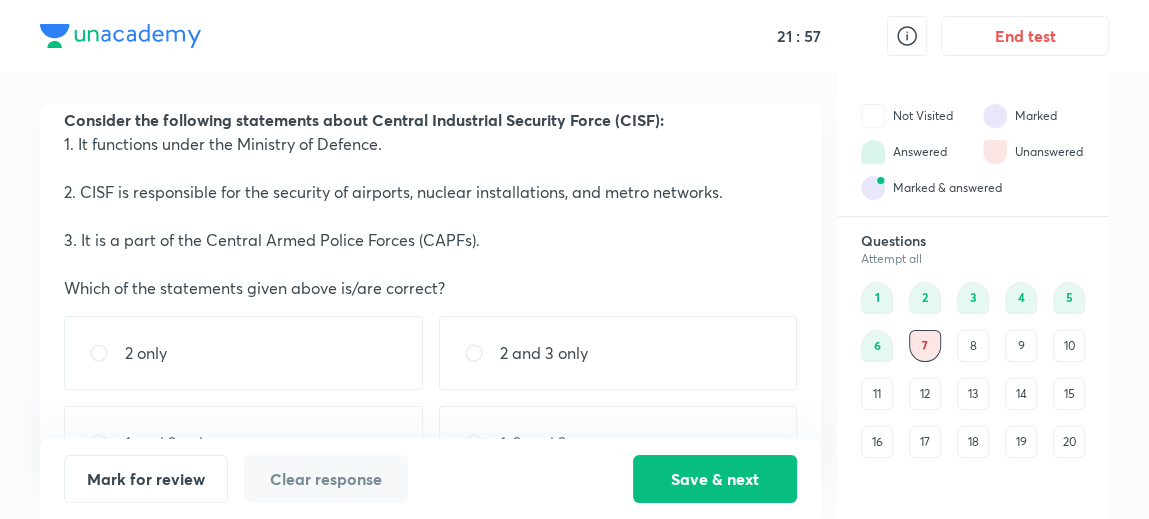scroll, scrollTop: 117, scrollLeft: 0, axis: vertical 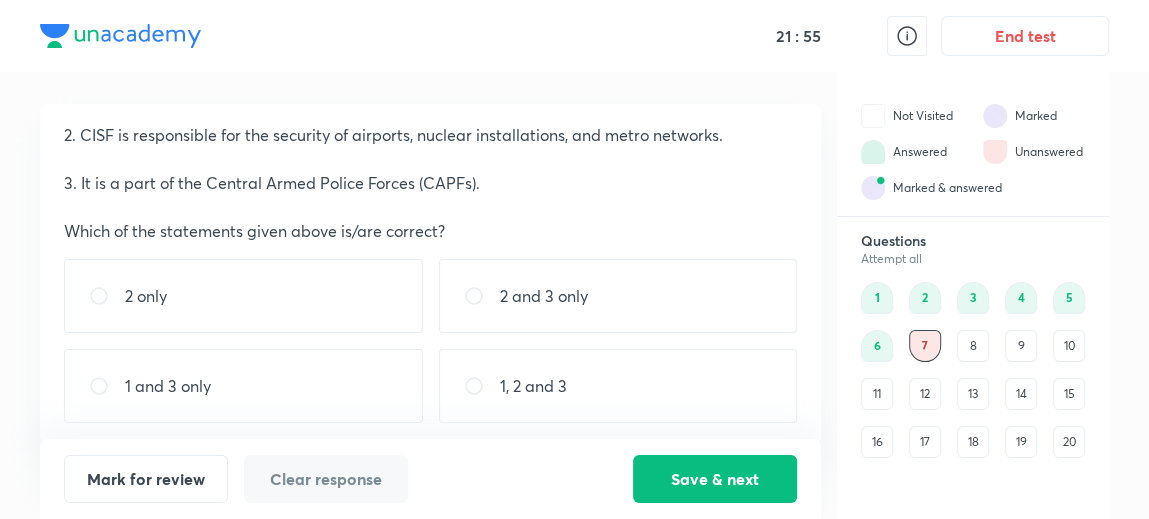 click on "2 and 3 only" at bounding box center [544, 296] 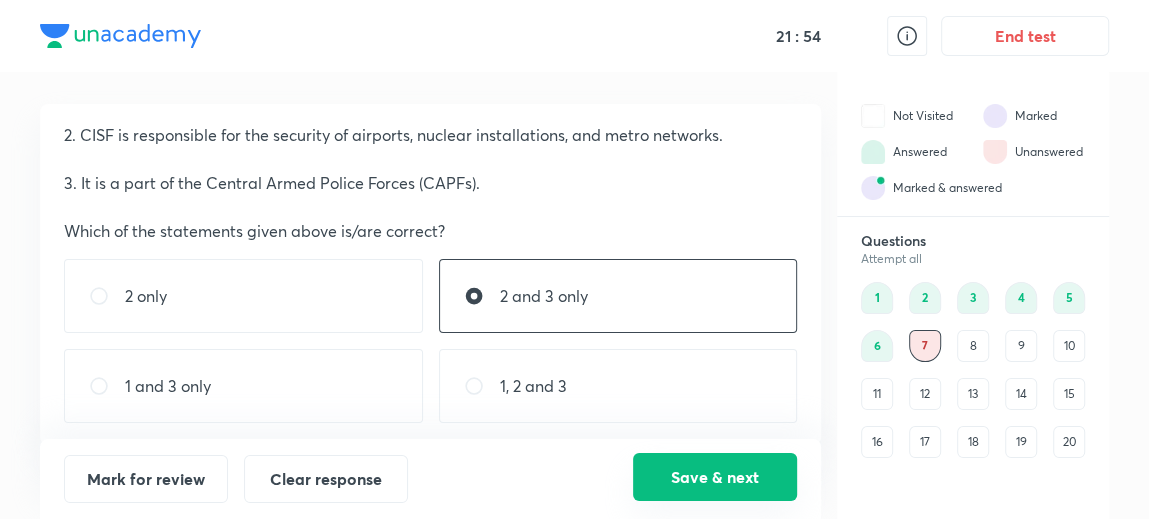 click on "Save & next" at bounding box center (715, 477) 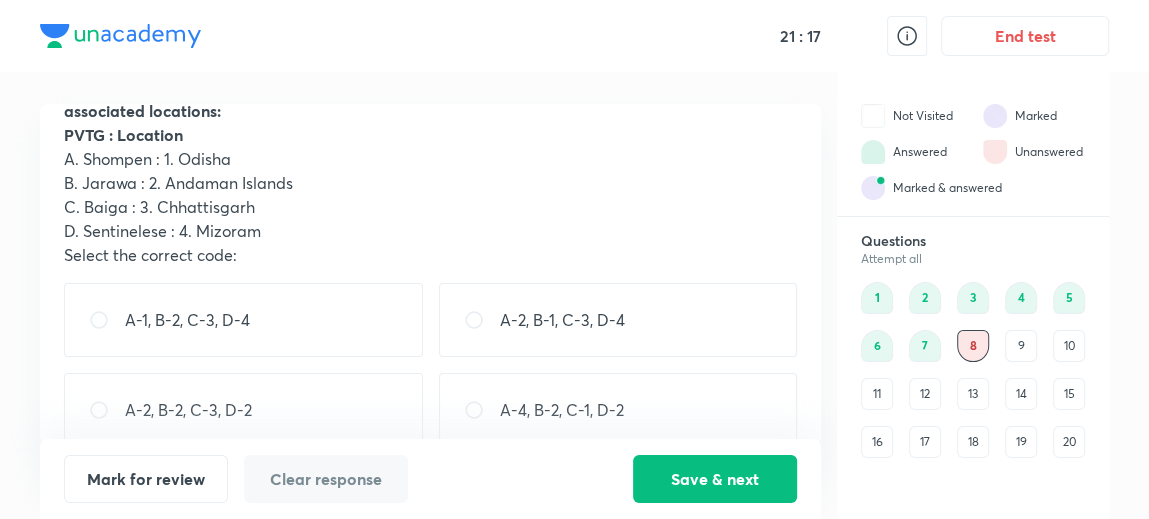 scroll, scrollTop: 94, scrollLeft: 0, axis: vertical 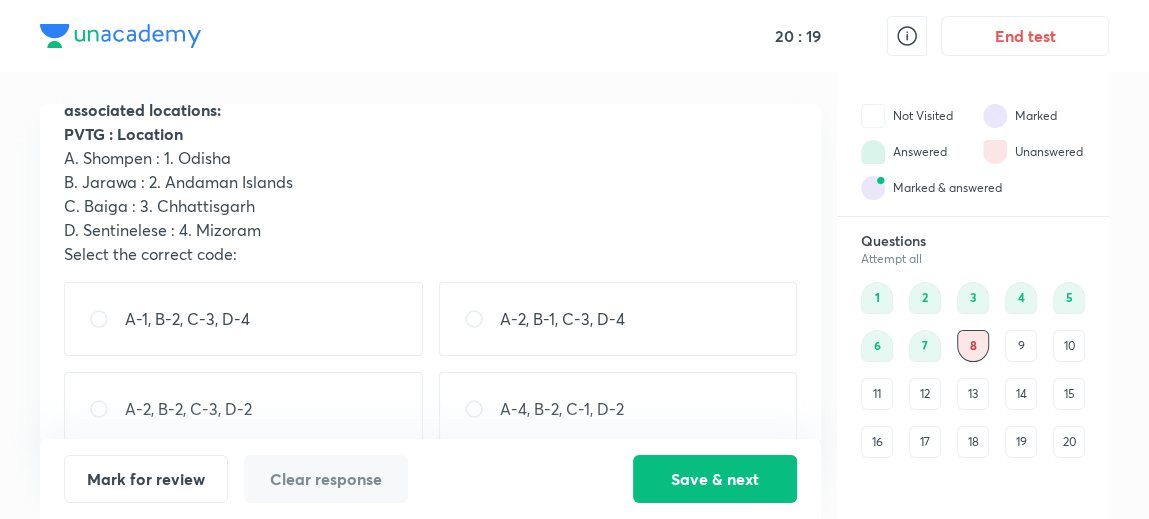 click on "A-4, B-2, C-1, D-2" at bounding box center [562, 409] 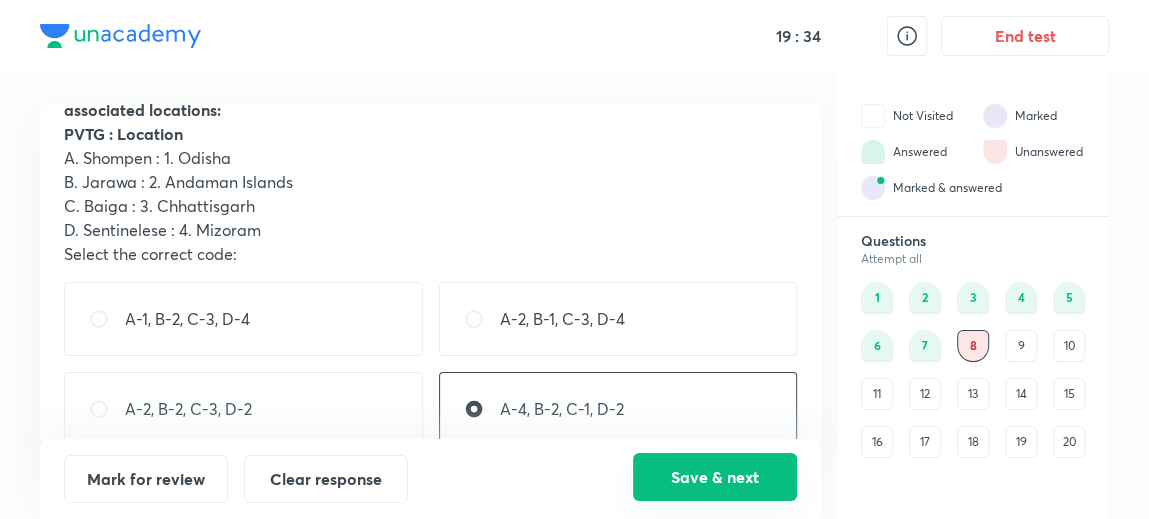 click on "Save & next" at bounding box center (715, 477) 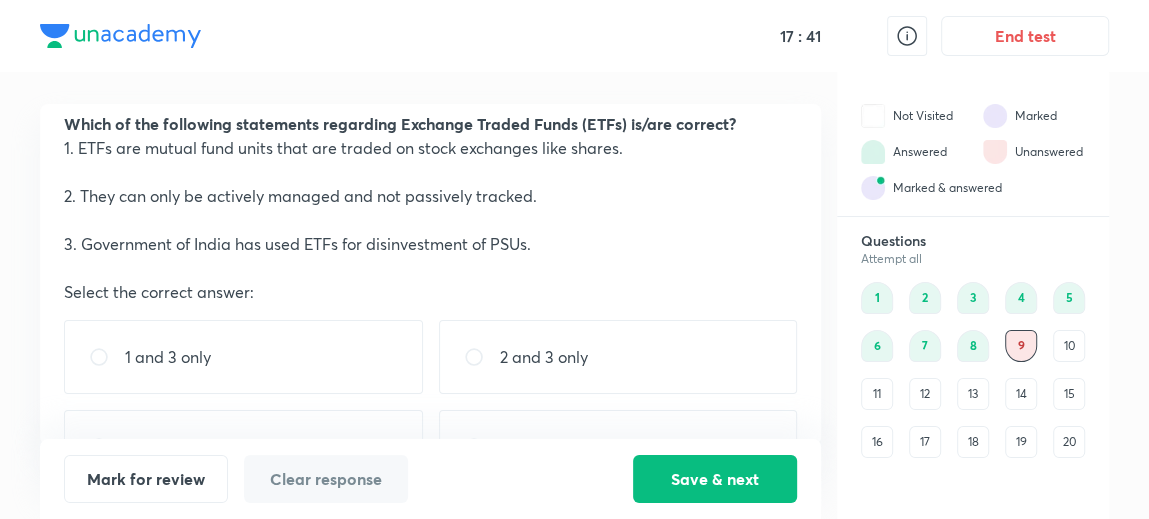 scroll, scrollTop: 117, scrollLeft: 0, axis: vertical 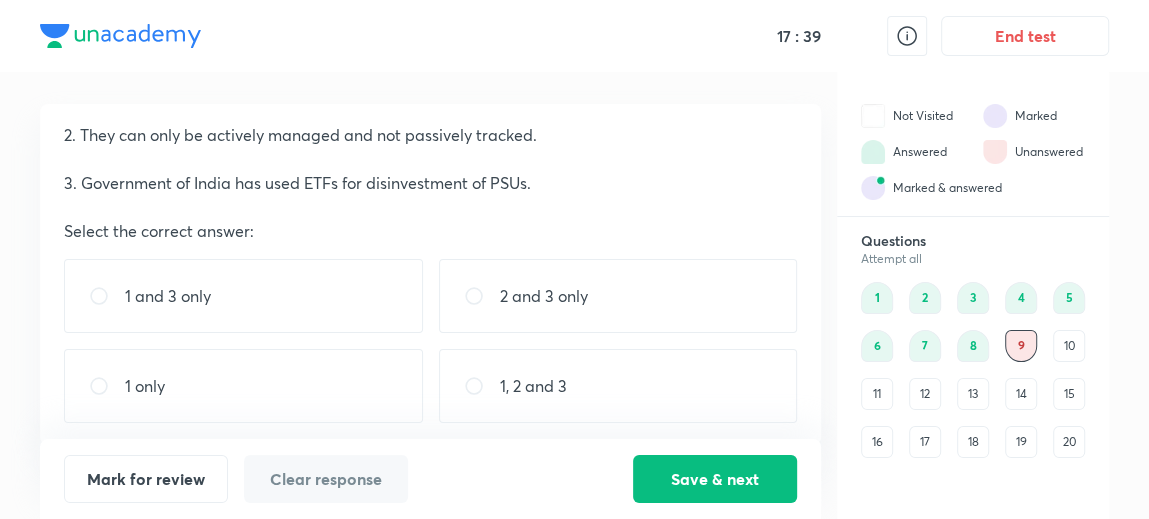 click on "1 only" at bounding box center (243, 386) 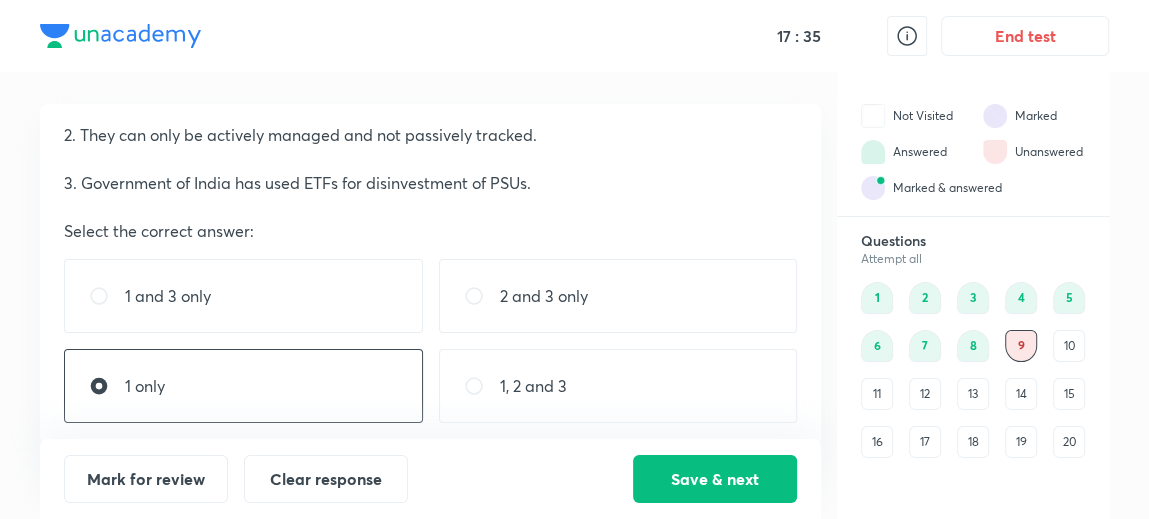 click on "1 and 3 only" at bounding box center (243, 296) 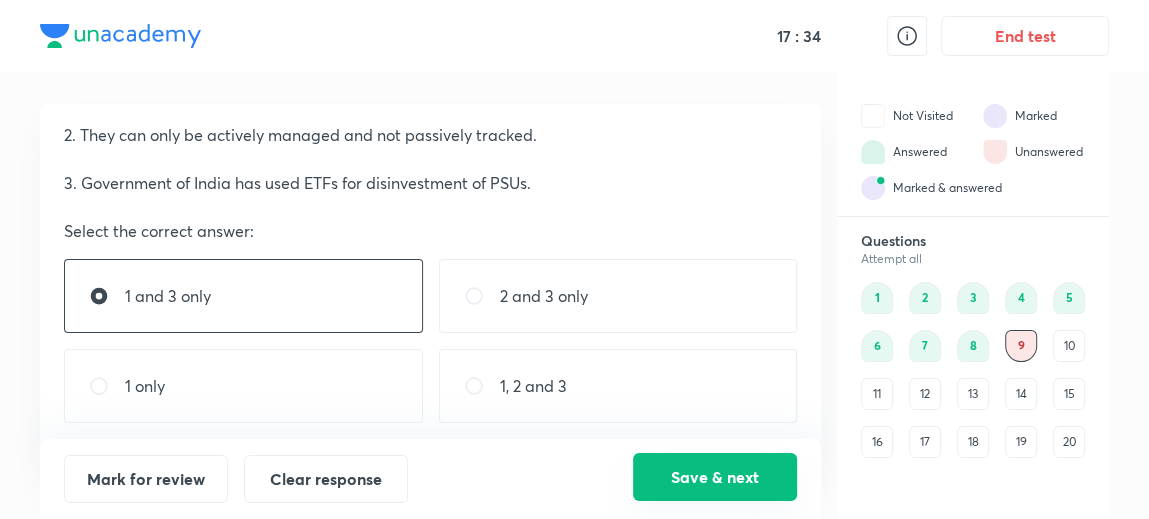 click on "Save & next" at bounding box center [715, 477] 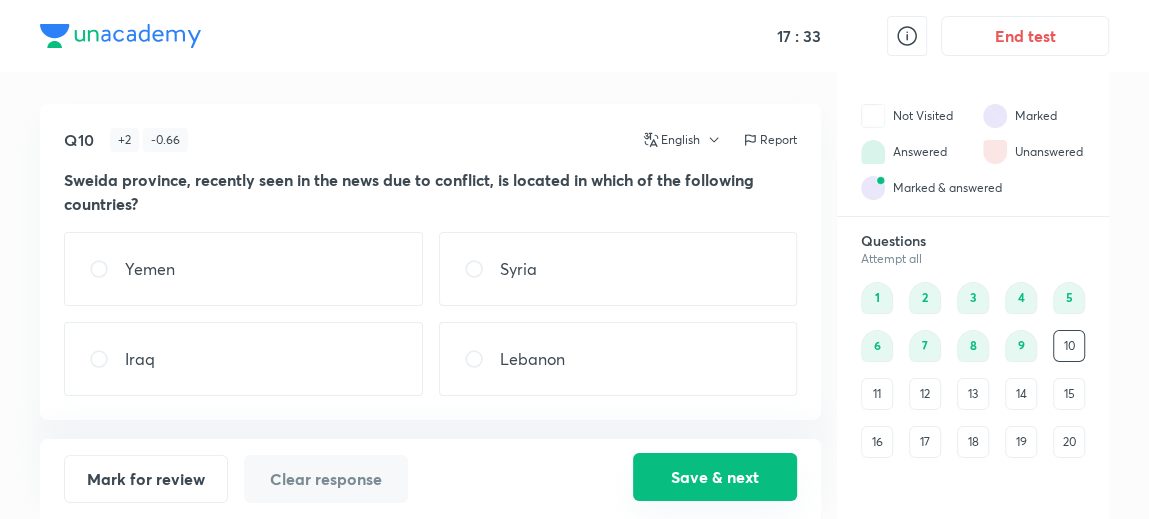 scroll, scrollTop: 0, scrollLeft: 0, axis: both 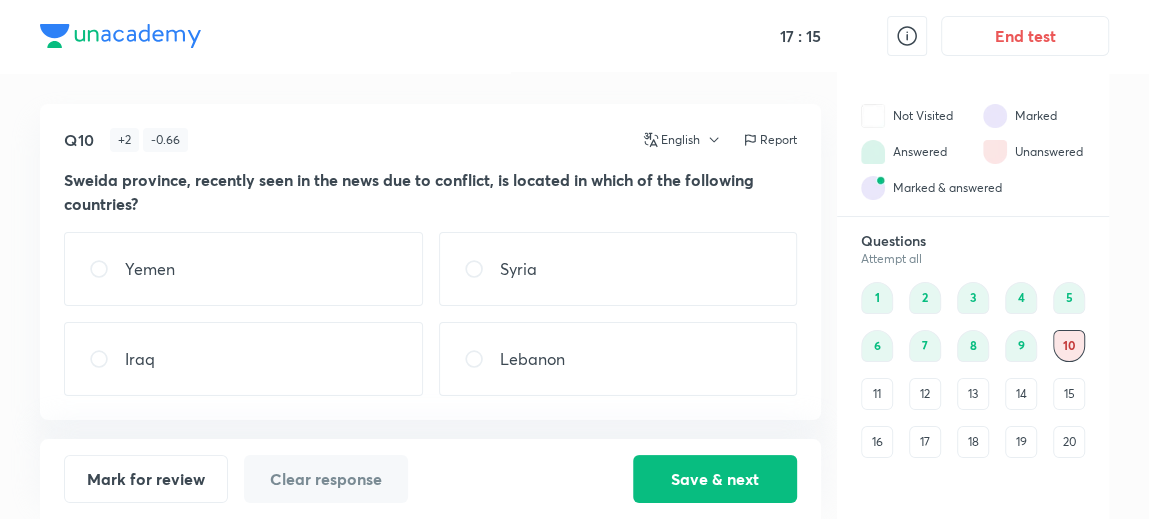 click on "Syria" at bounding box center (618, 269) 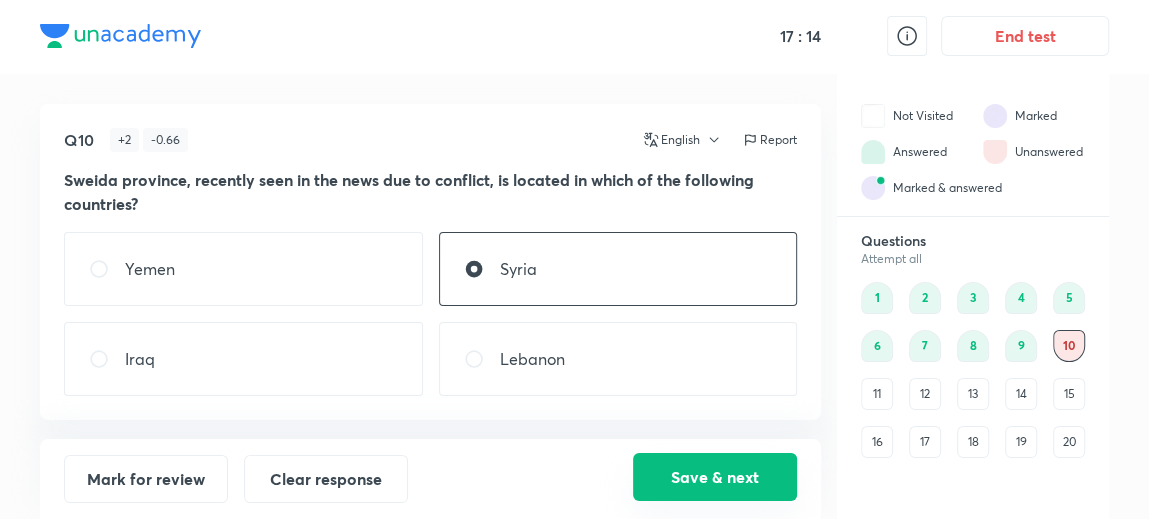 click on "Save & next" at bounding box center (715, 477) 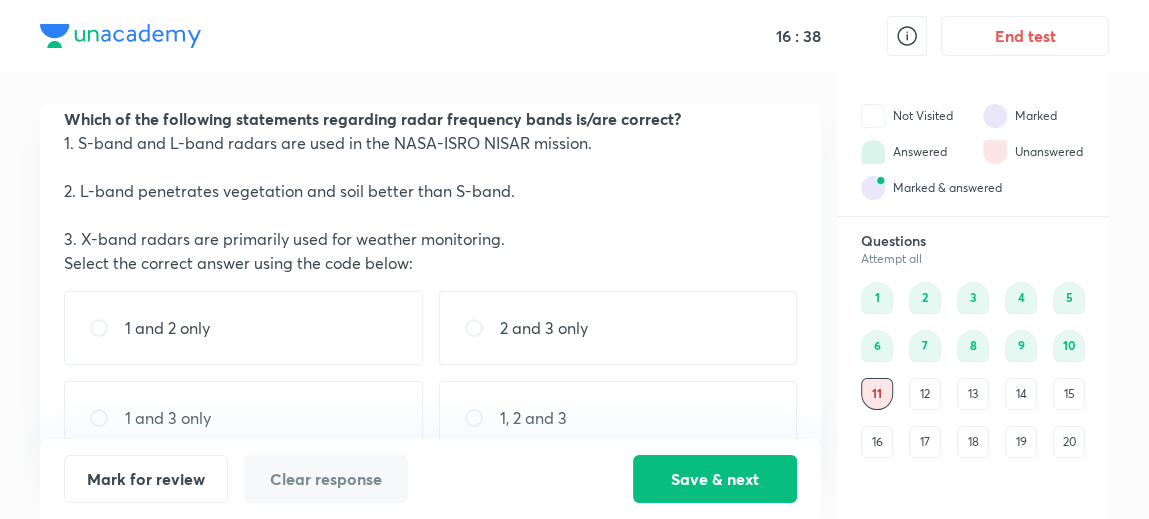 scroll, scrollTop: 70, scrollLeft: 0, axis: vertical 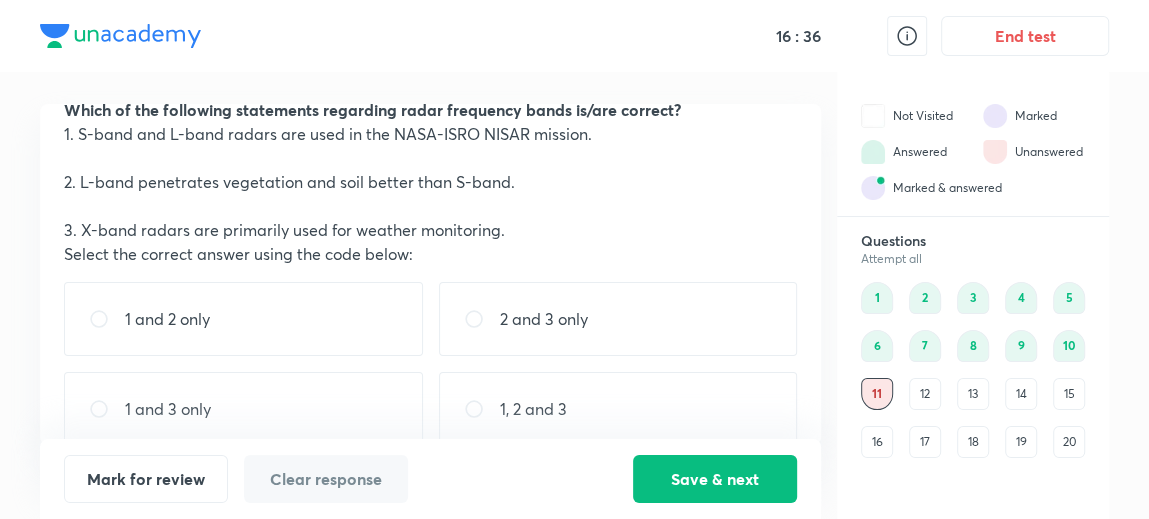 click on "1 and 3 only" at bounding box center (243, 409) 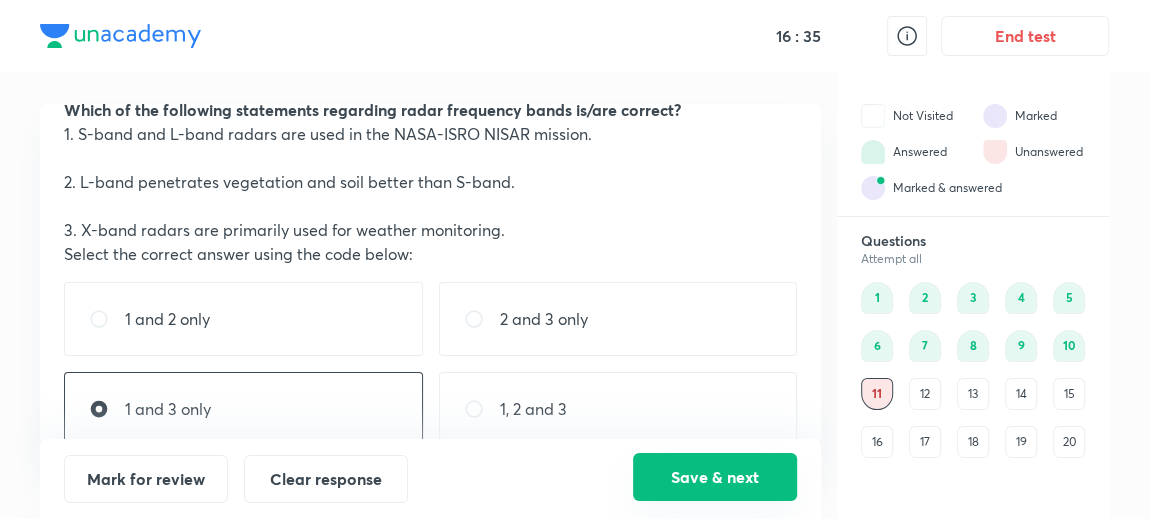 click on "Save & next" at bounding box center [715, 477] 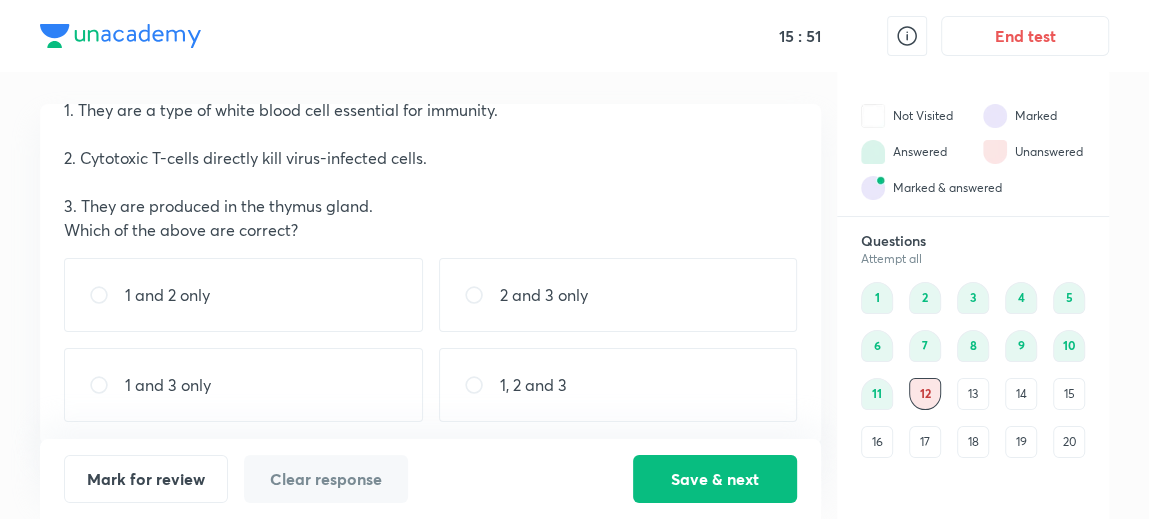 scroll, scrollTop: 93, scrollLeft: 0, axis: vertical 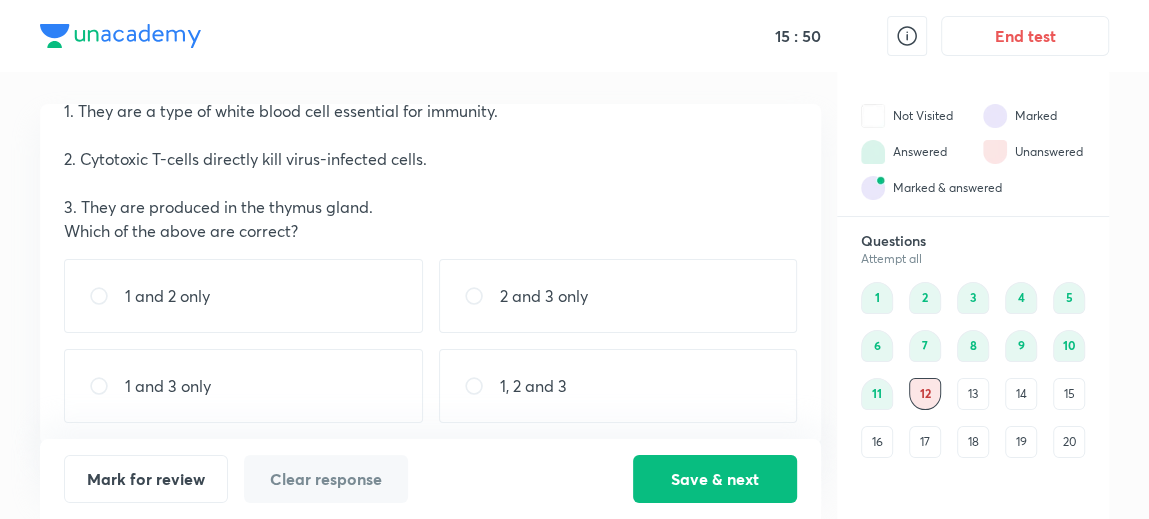 click on "1, 2 and 3" at bounding box center [533, 386] 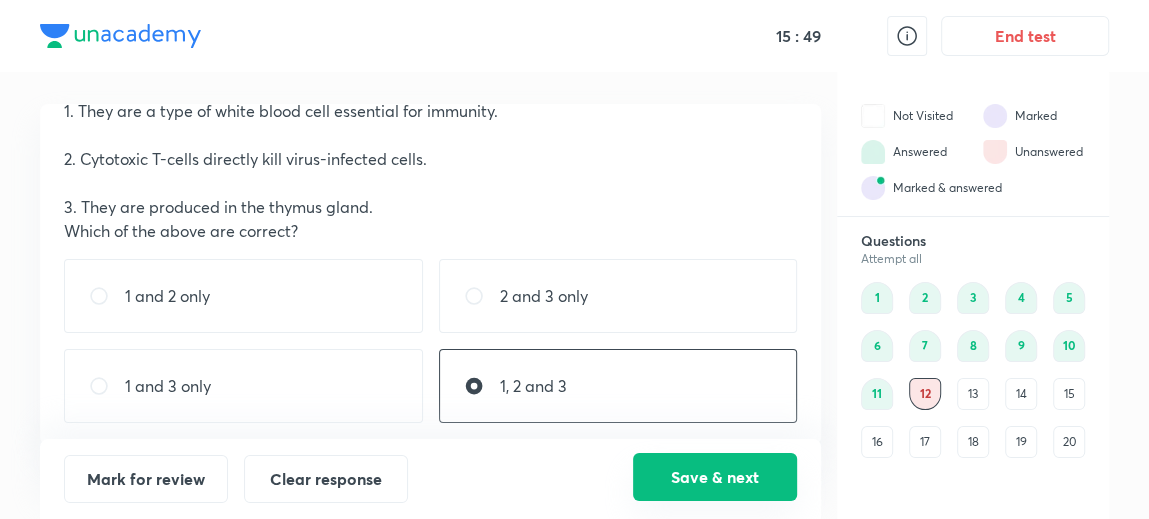 click on "Save & next" at bounding box center [715, 477] 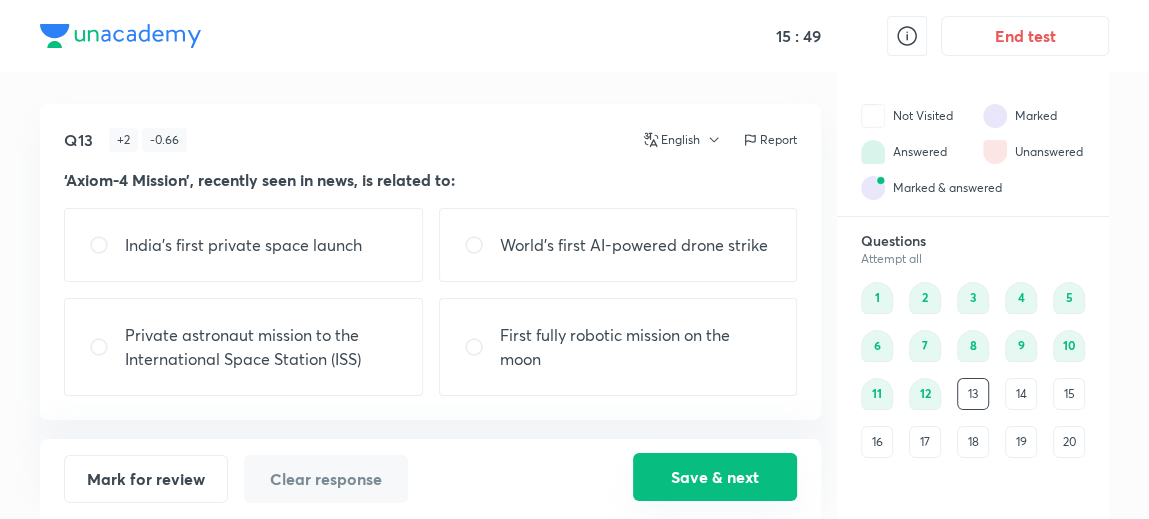scroll, scrollTop: 0, scrollLeft: 0, axis: both 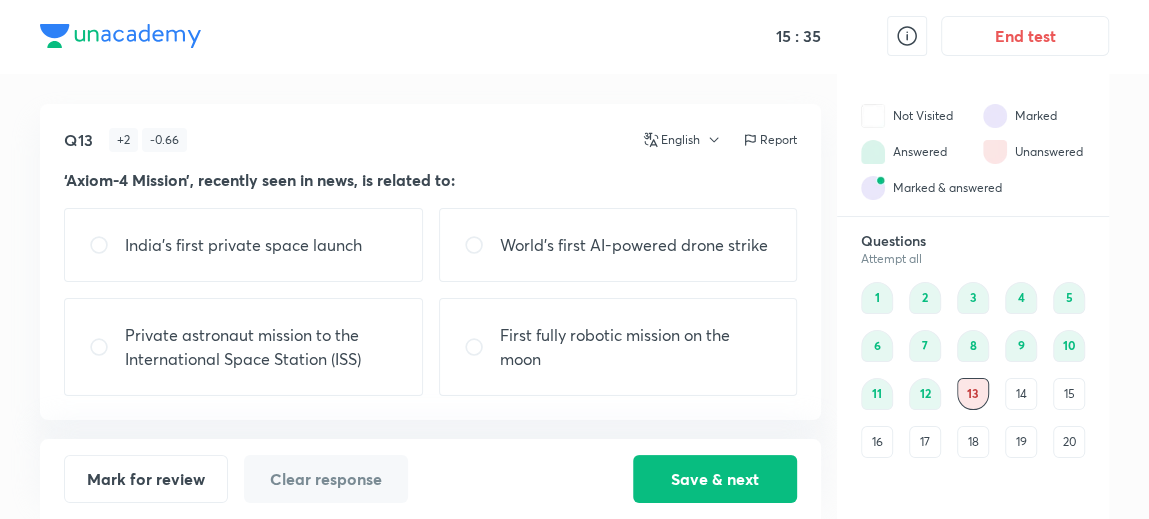 click on "Private astronaut mission to the International Space Station (ISS)" at bounding box center [243, 347] 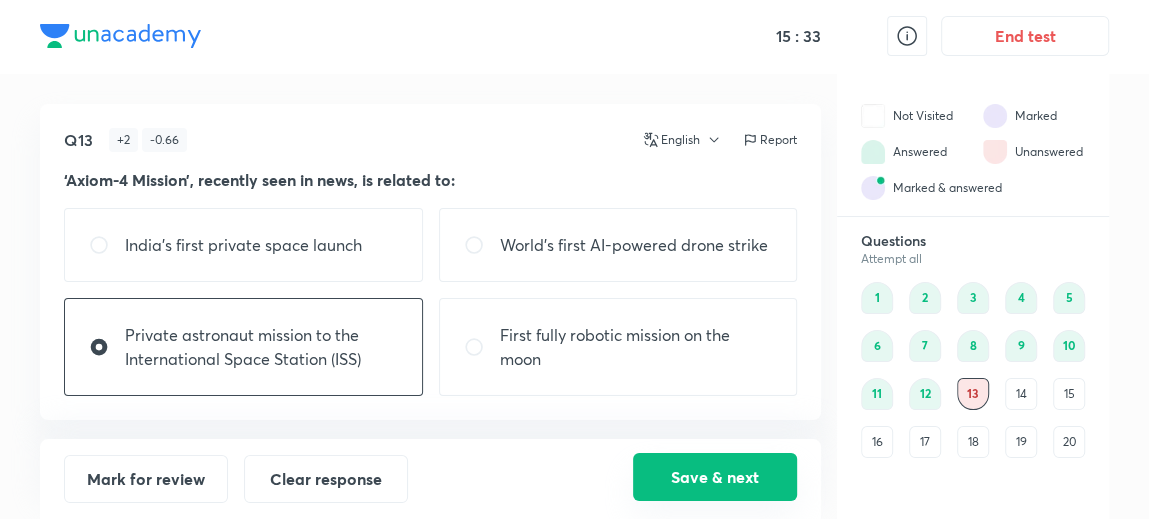 click on "Save & next" at bounding box center [715, 477] 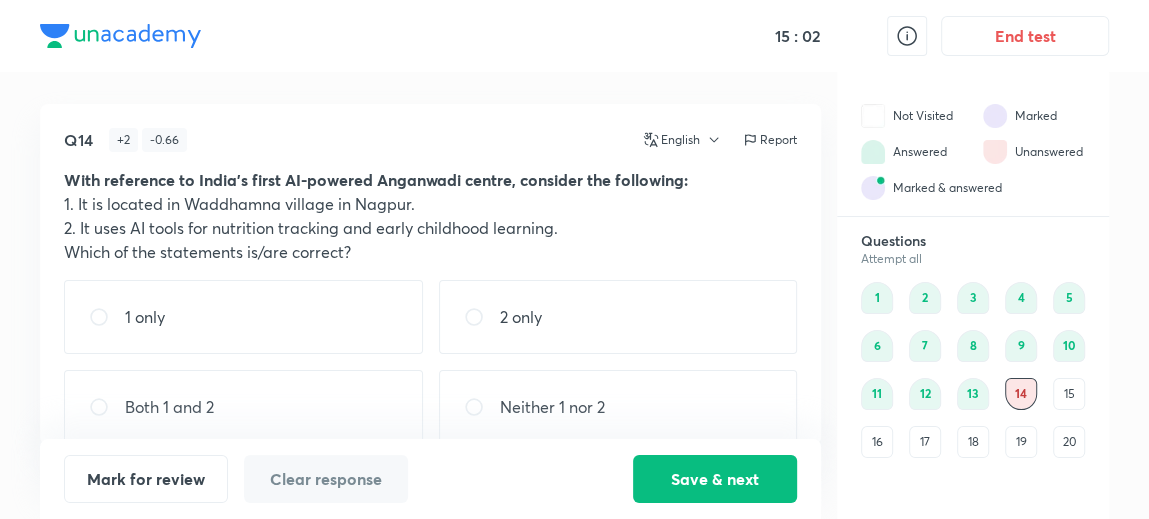 click on "1 only" at bounding box center [243, 317] 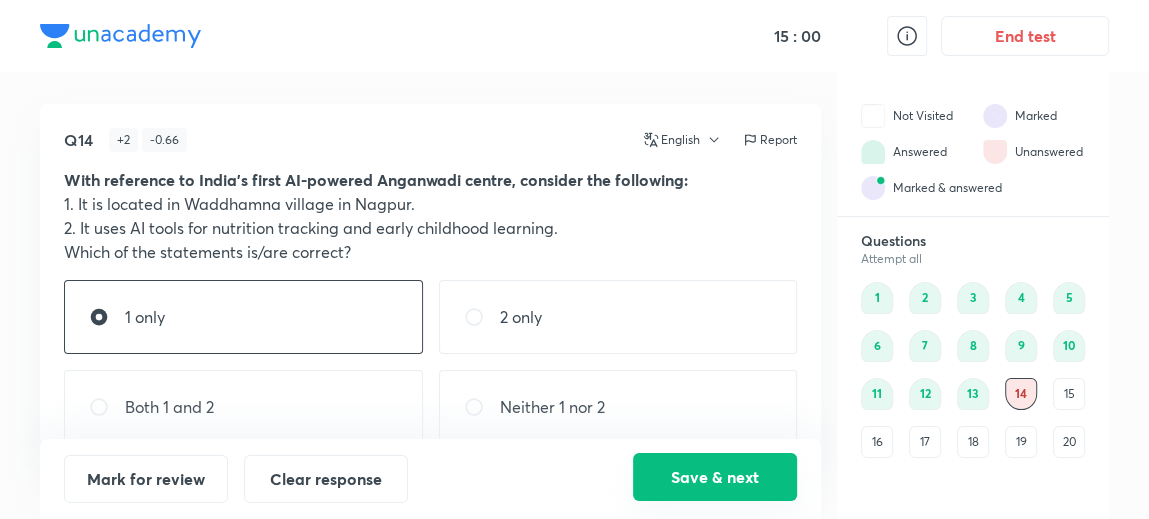 click on "Save & next" at bounding box center [715, 477] 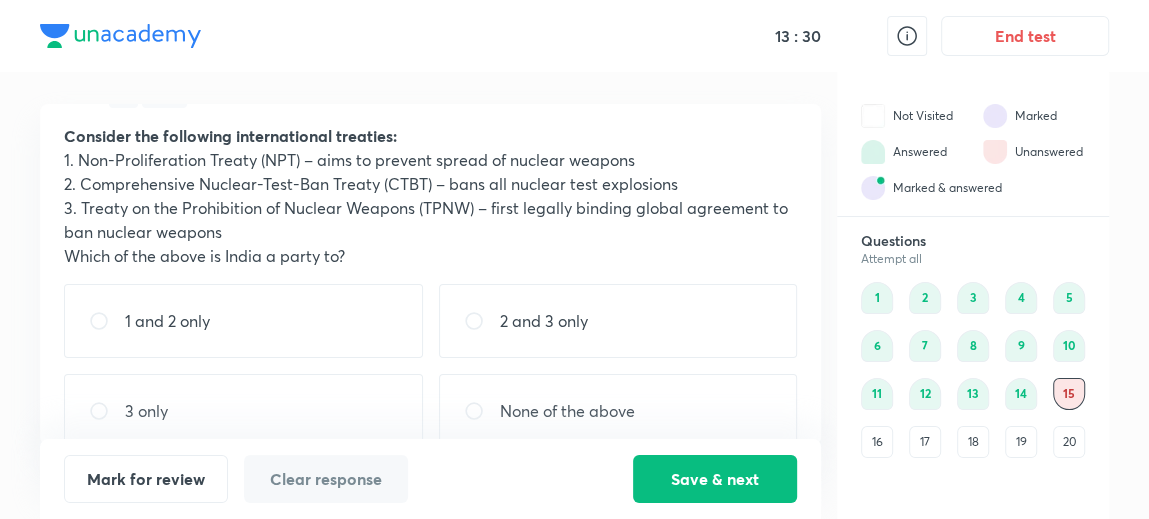 scroll, scrollTop: 69, scrollLeft: 0, axis: vertical 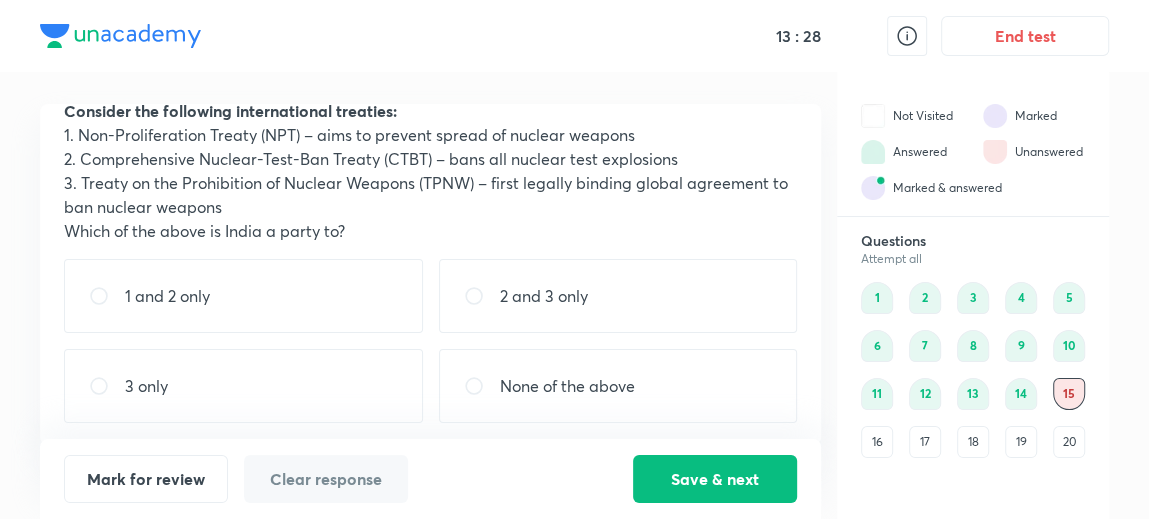 click on "None of the above" at bounding box center (618, 386) 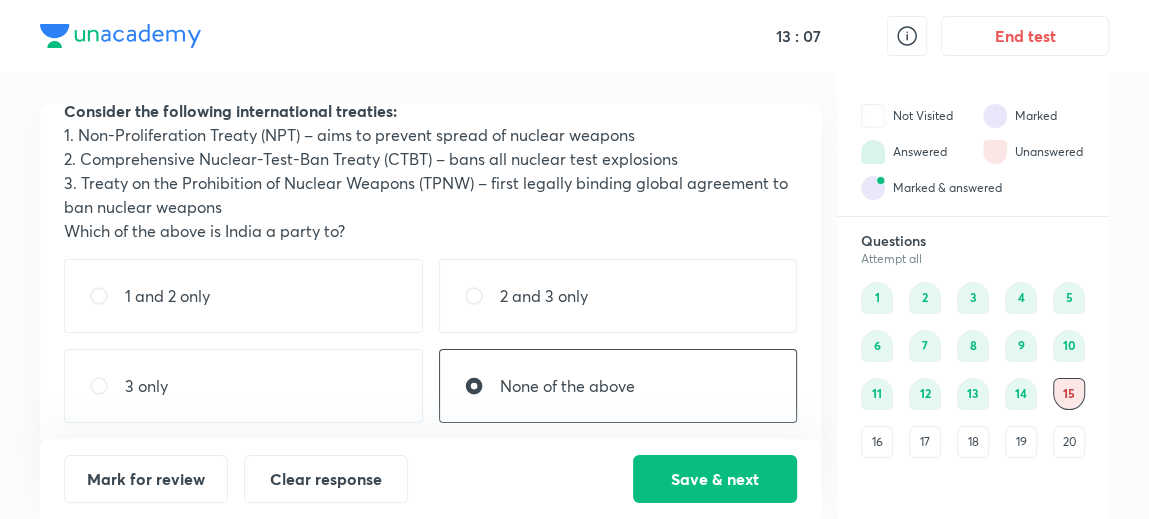 click on "3 only" at bounding box center [243, 386] 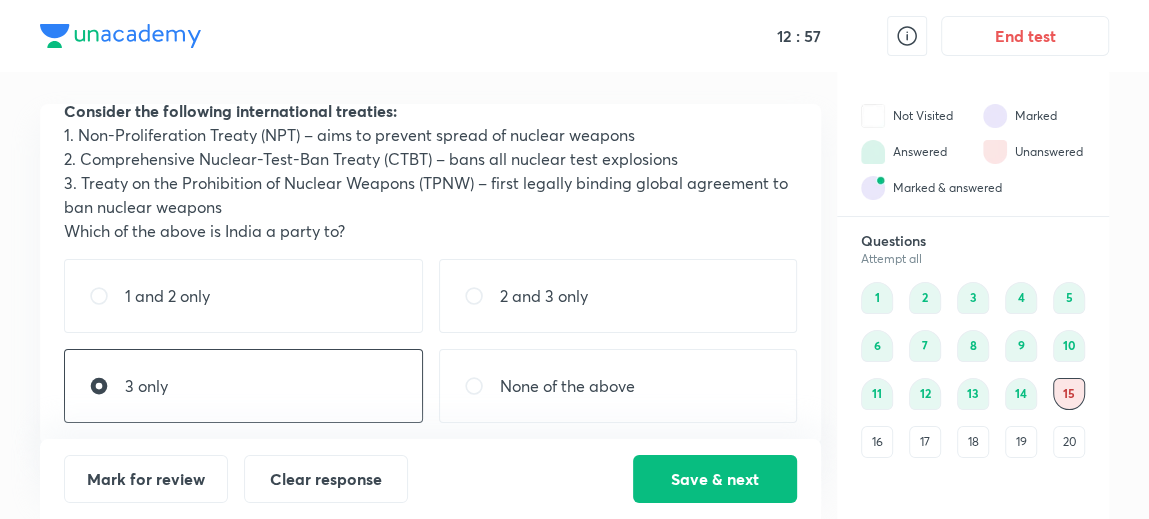 click on "None of the above" at bounding box center (618, 386) 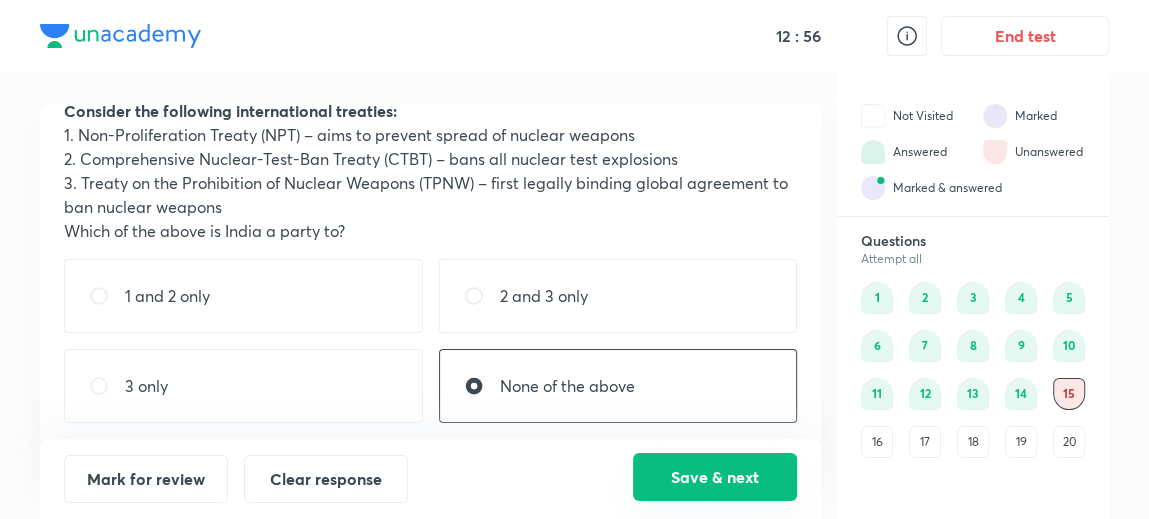 click on "Save & next" at bounding box center [715, 477] 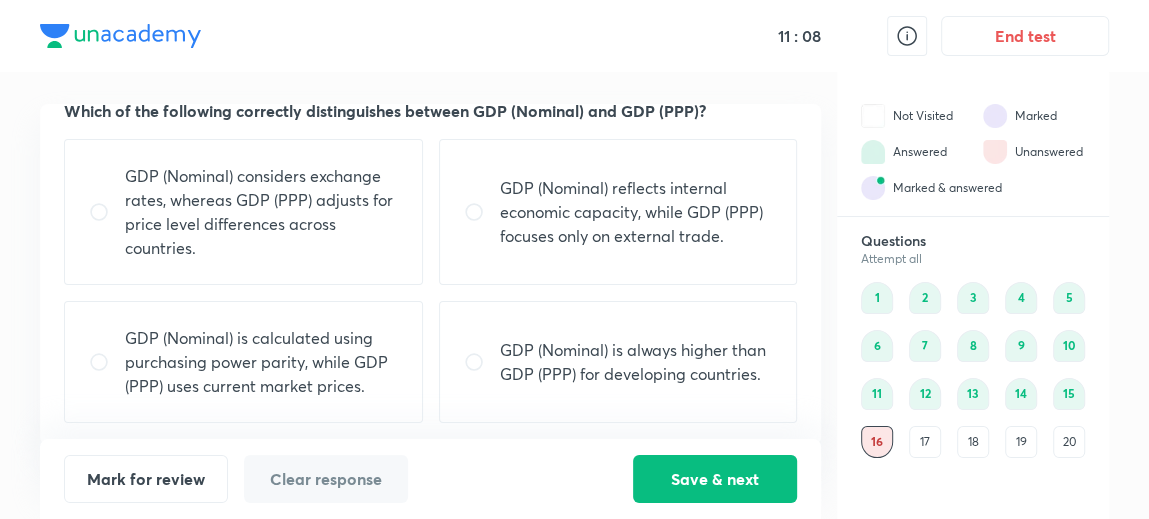 click on "GDP (Nominal) considers exchange rates, whereas GDP (PPP) adjusts for price level differences across countries." at bounding box center [261, 212] 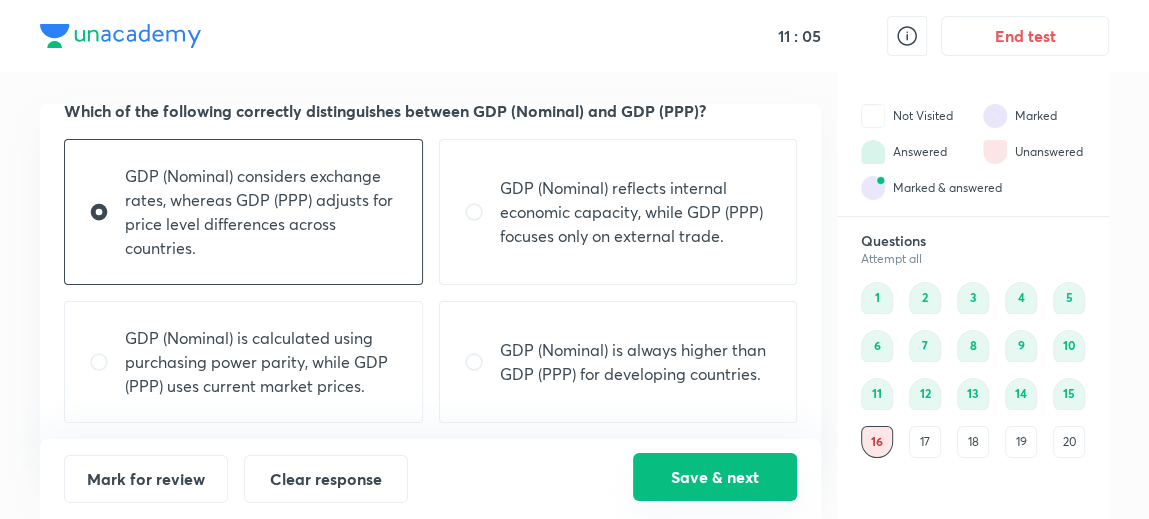 click on "Save & next" at bounding box center [715, 477] 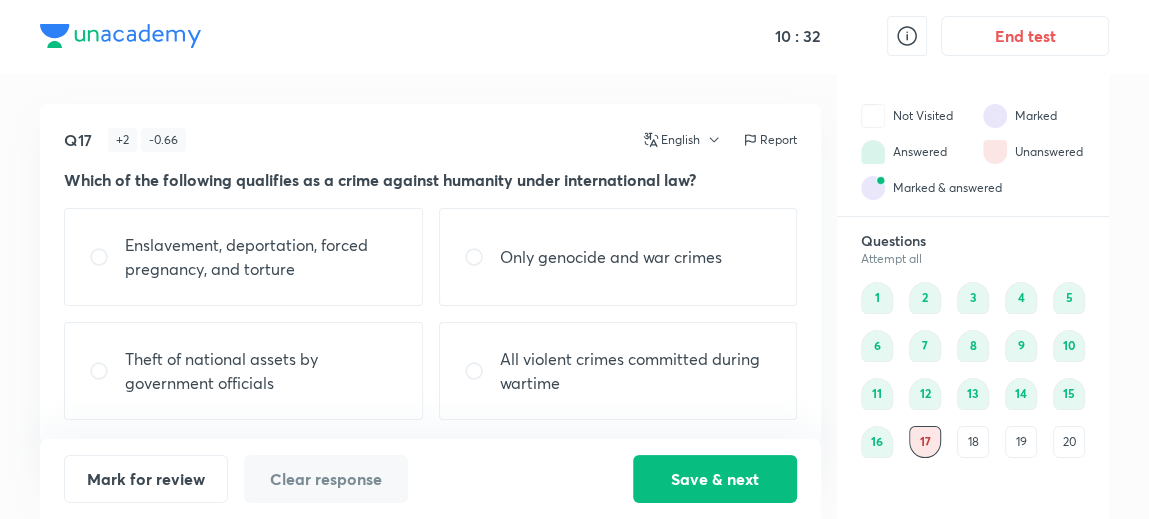 click on "Enslavement, deportation, forced pregnancy, and torture" at bounding box center [261, 257] 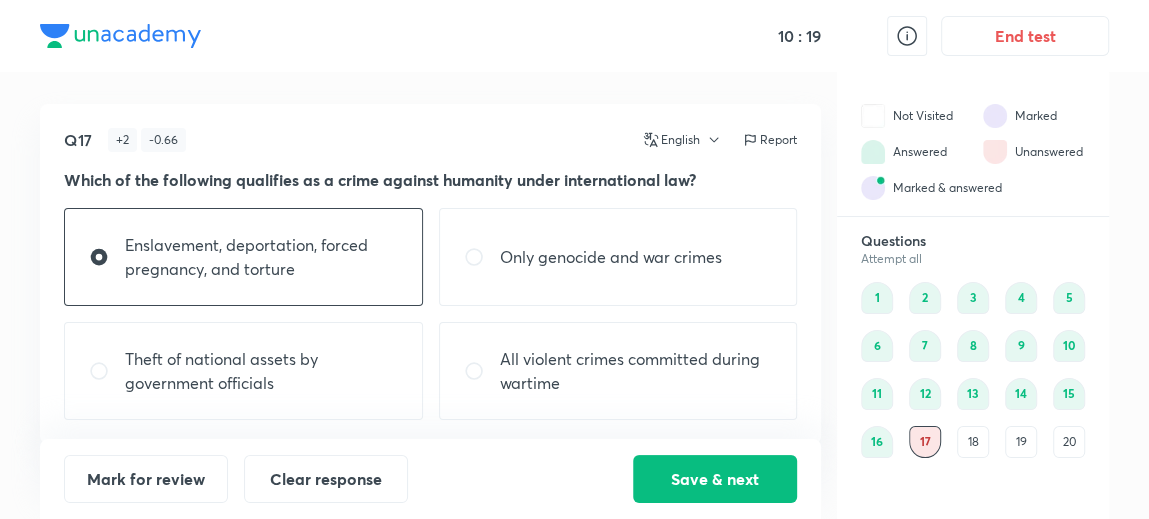 click on "Theft of national assets by government officials" at bounding box center (261, 371) 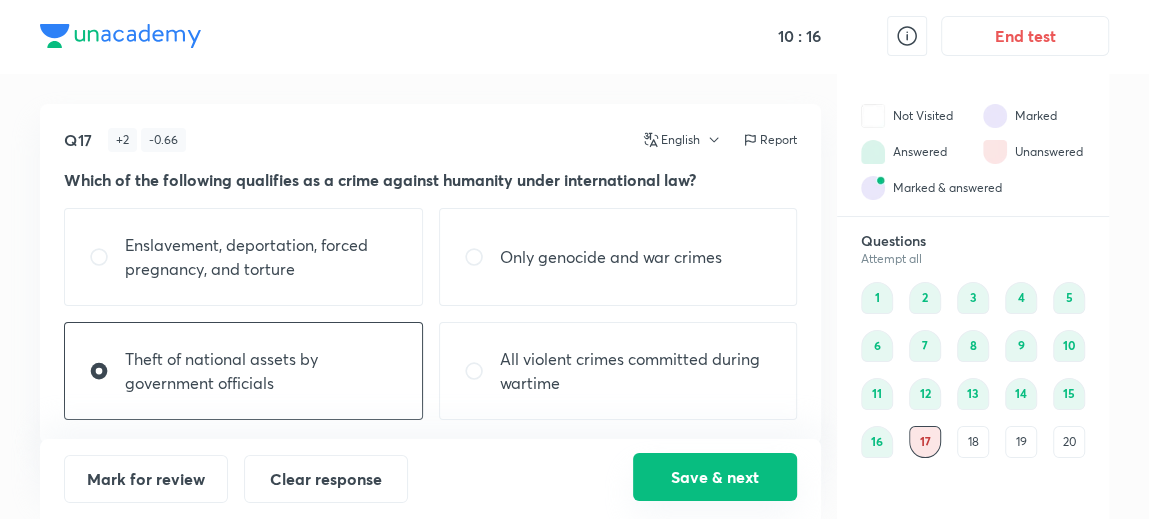 click on "Save & next" at bounding box center (715, 477) 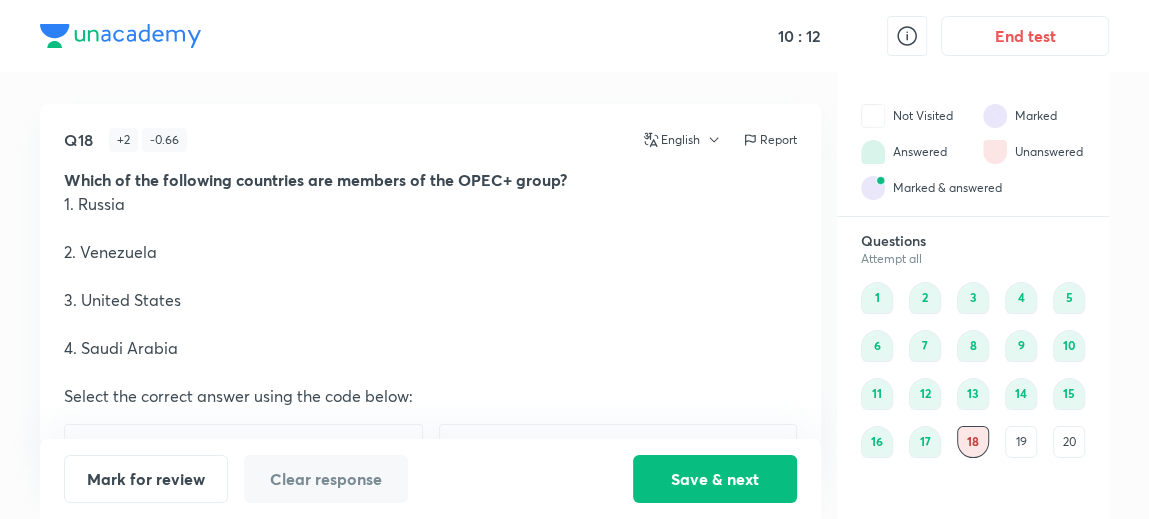 click on "17" at bounding box center (925, 442) 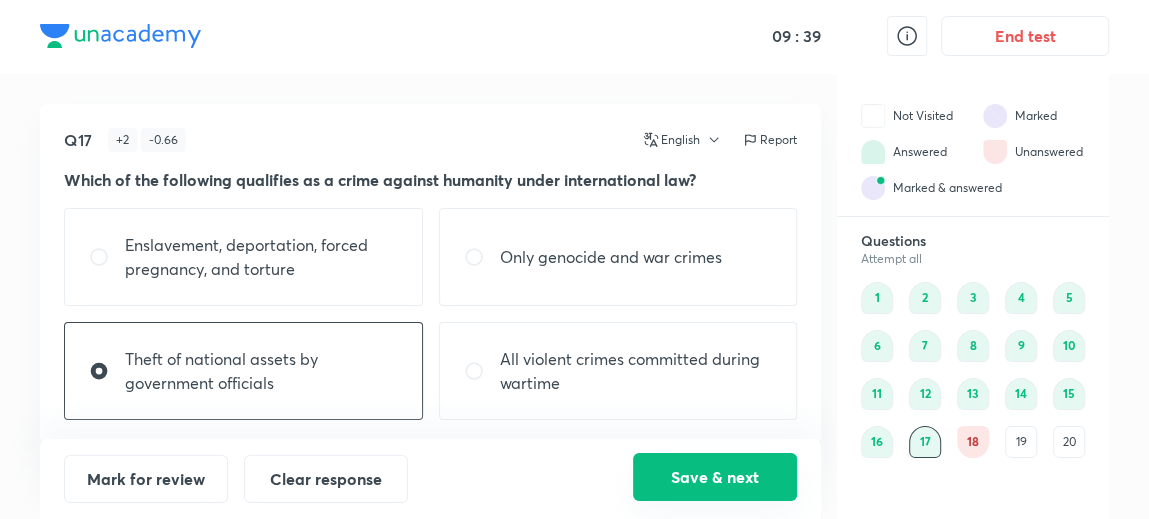 click on "Save & next" at bounding box center [715, 477] 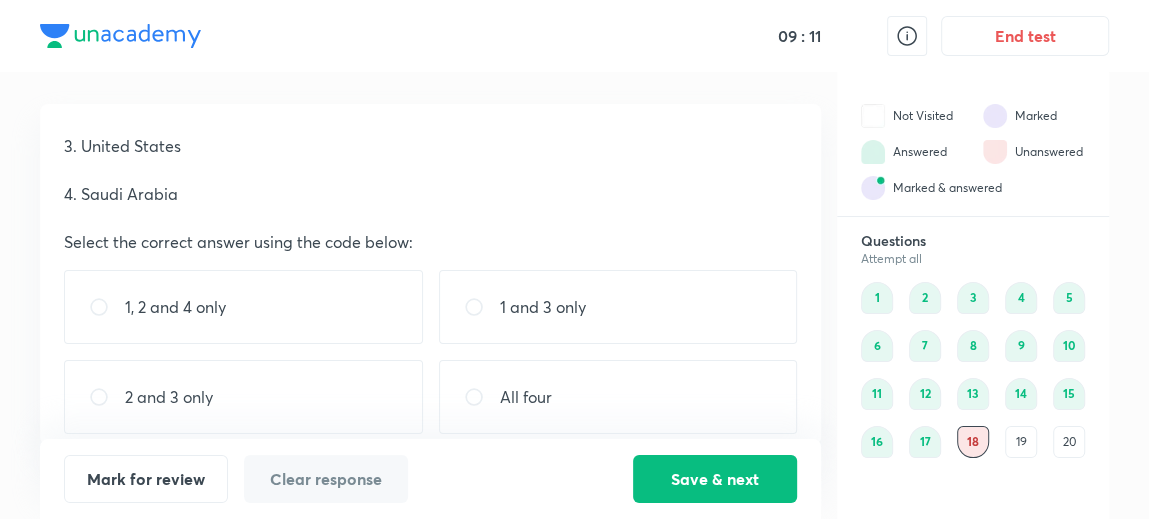 scroll, scrollTop: 165, scrollLeft: 0, axis: vertical 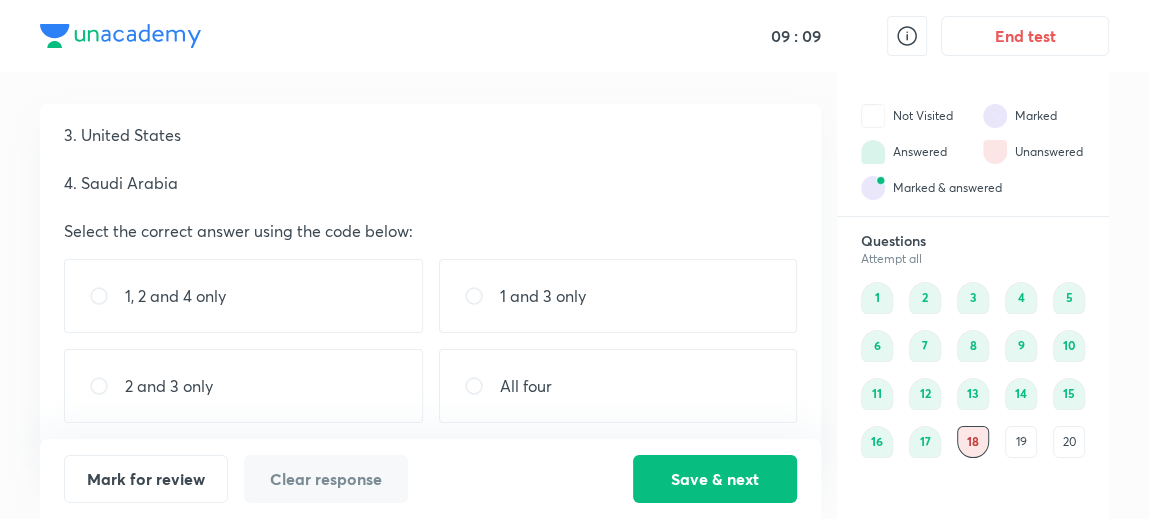 click on "1 and 3 only" at bounding box center (543, 296) 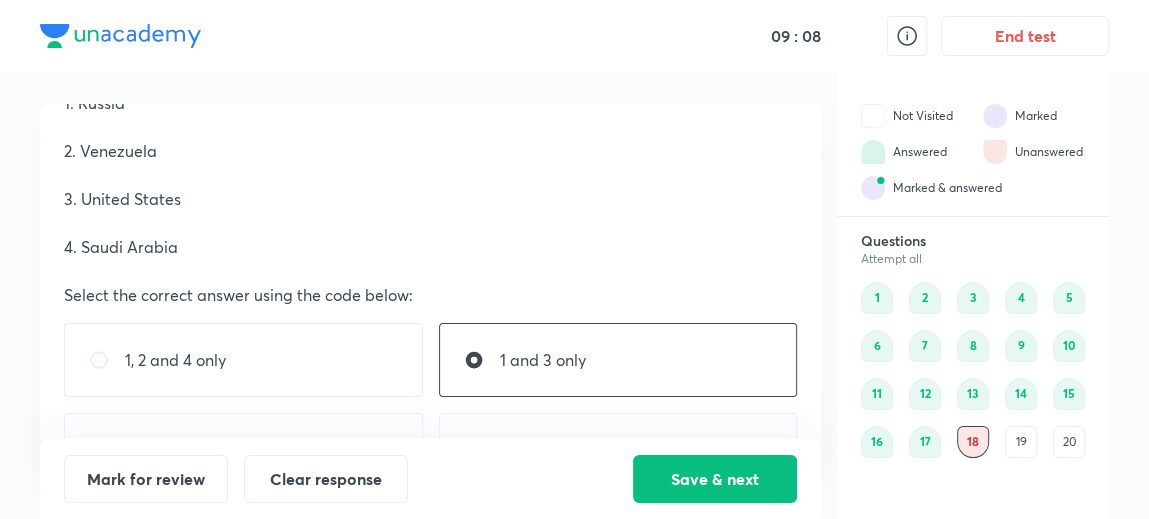 scroll, scrollTop: 86, scrollLeft: 0, axis: vertical 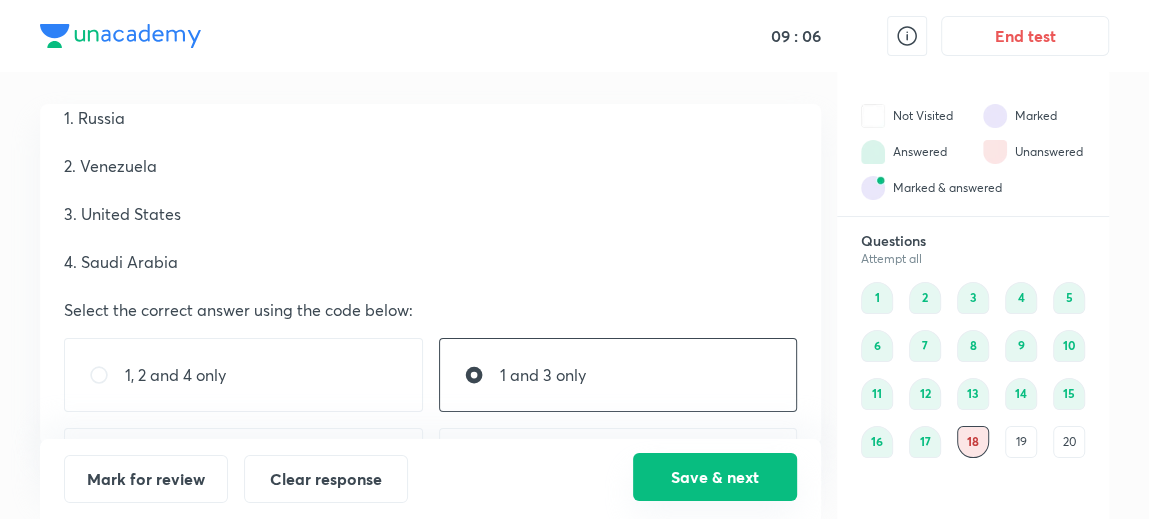 click on "Save & next" at bounding box center [715, 477] 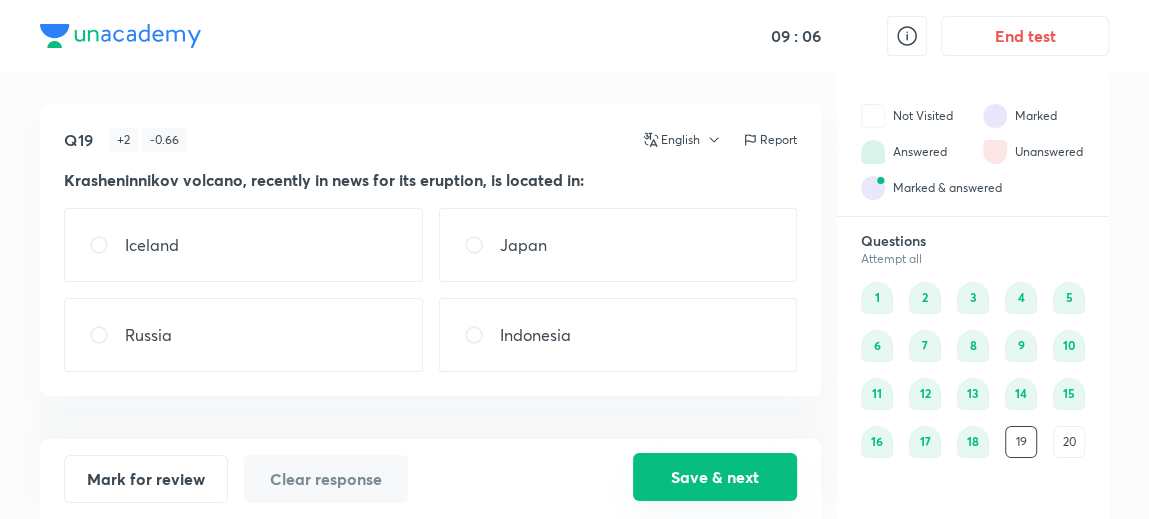 scroll, scrollTop: 0, scrollLeft: 0, axis: both 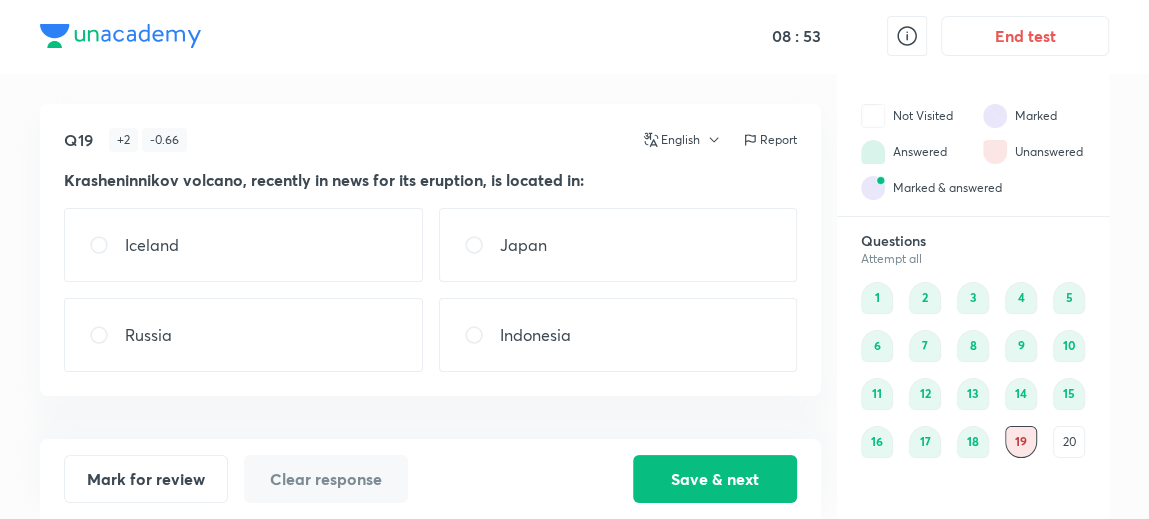 click on "Russia" at bounding box center [243, 335] 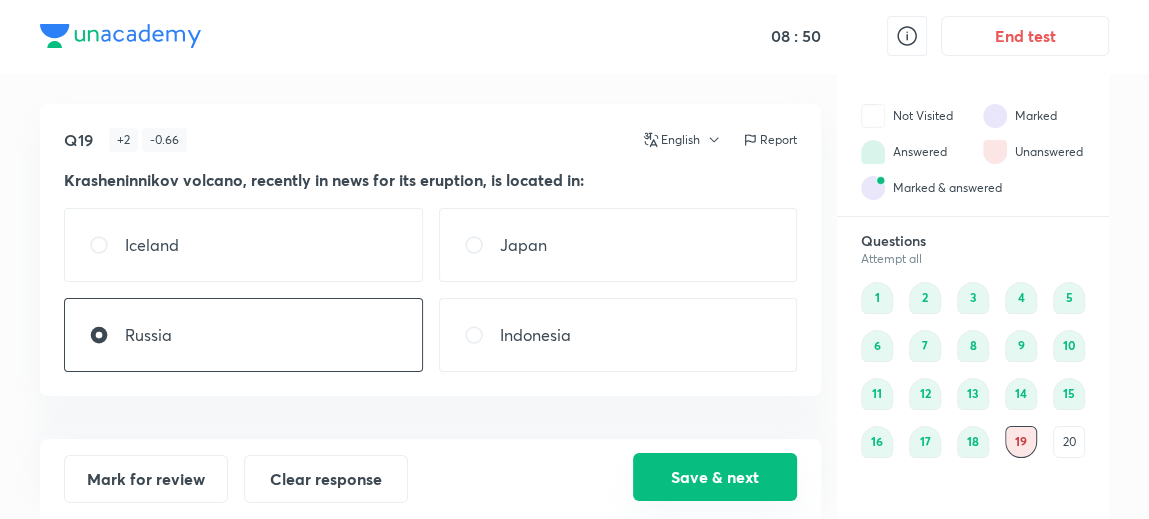 click on "Save & next" at bounding box center (715, 477) 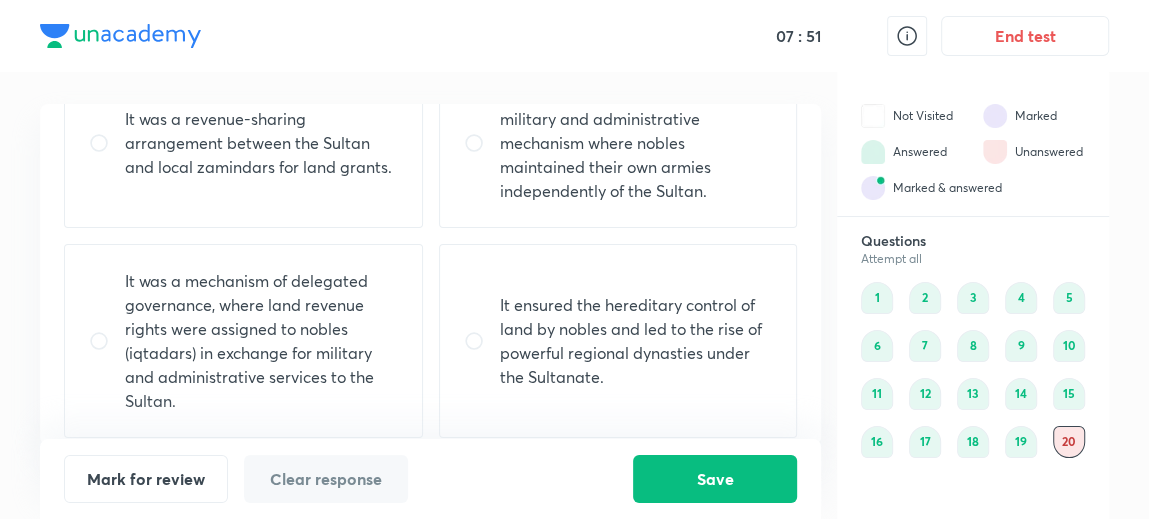scroll, scrollTop: 151, scrollLeft: 0, axis: vertical 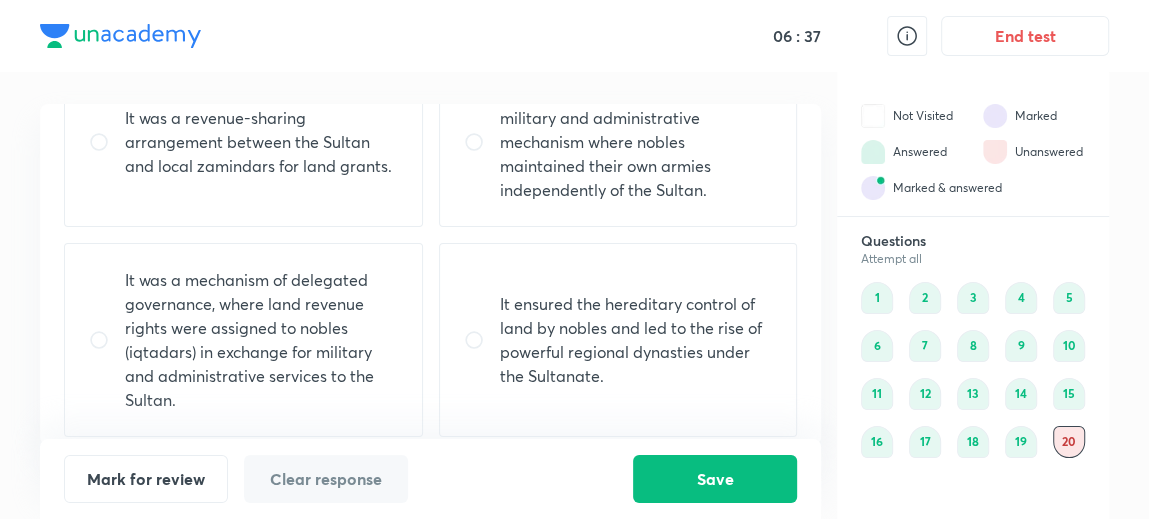 click on "It was a mechanism of delegated governance, where land revenue rights were assigned to nobles (iqtadars) in exchange for military and administrative services to the Sultan." at bounding box center [261, 340] 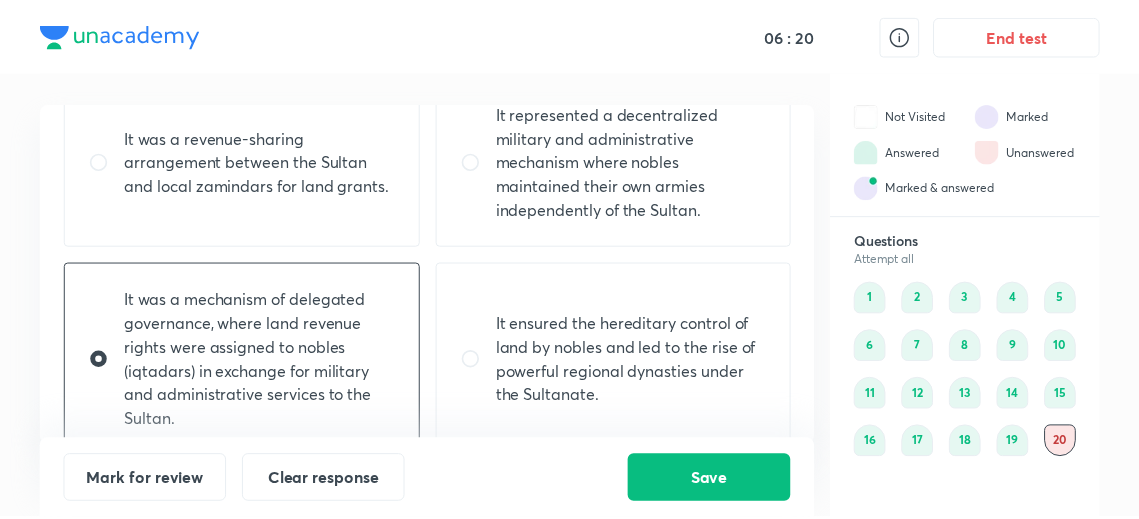 scroll, scrollTop: 131, scrollLeft: 0, axis: vertical 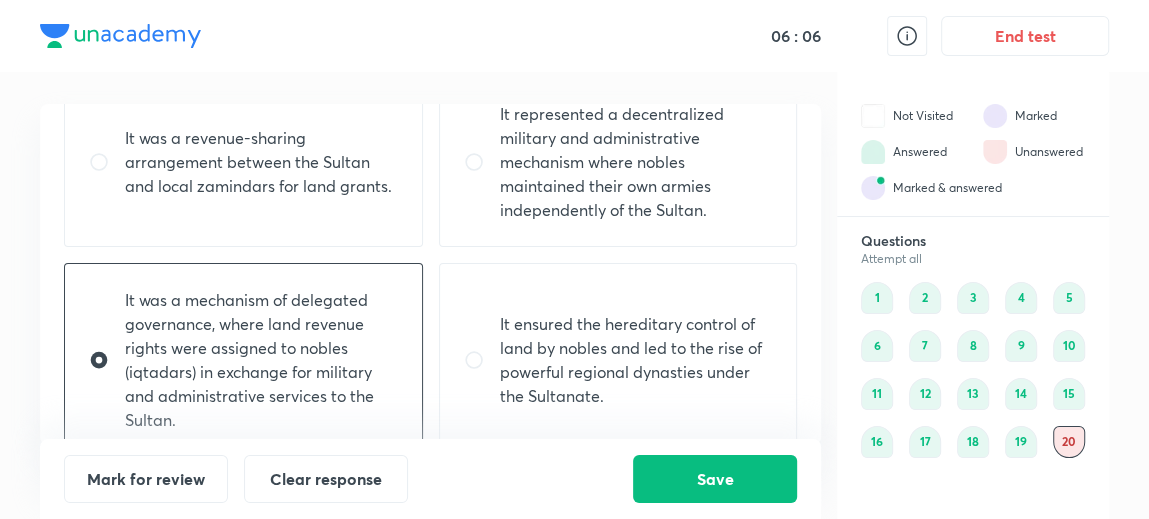 click on "It was a revenue-sharing arrangement between the Sultan and local zamindars for land grants." at bounding box center (243, 162) 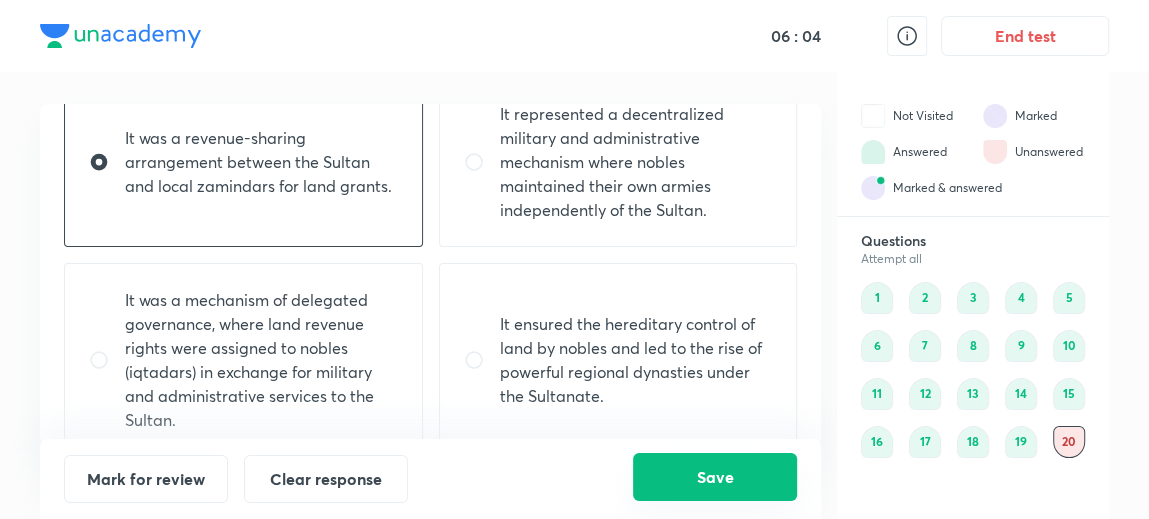 click on "Save" at bounding box center [715, 477] 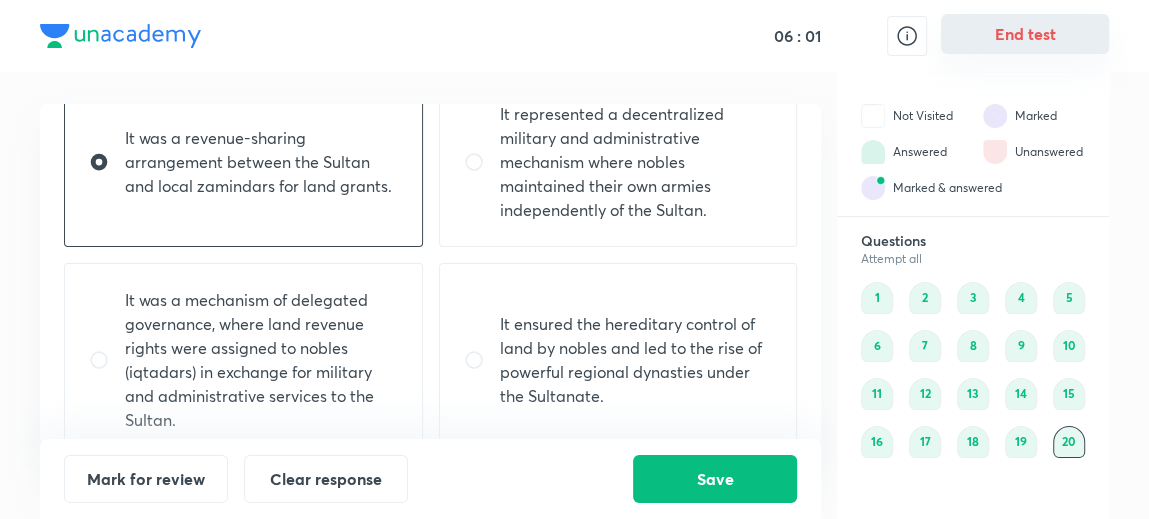 click on "End test" at bounding box center [1025, 34] 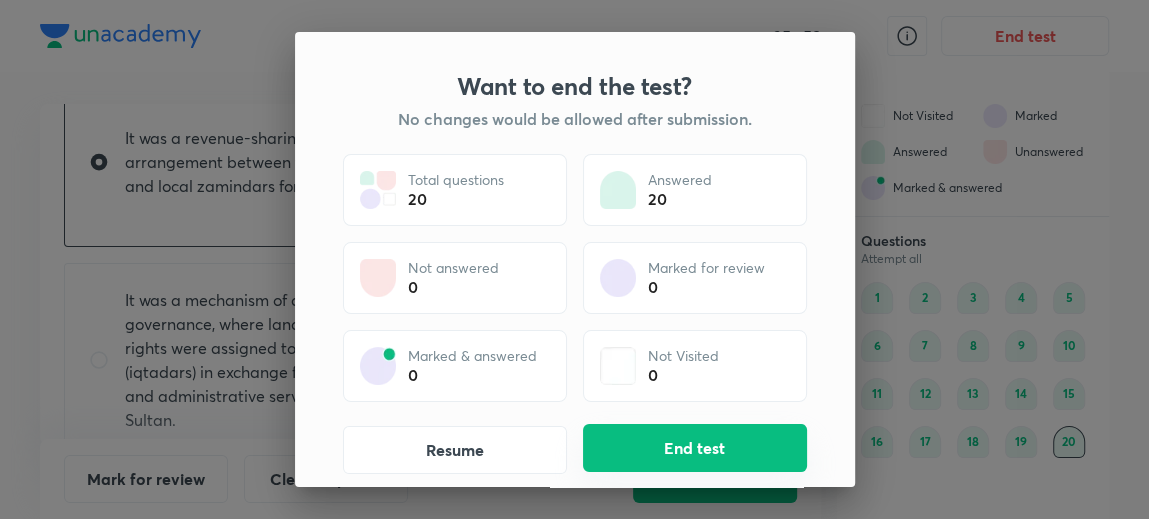 click on "End test" at bounding box center [695, 448] 